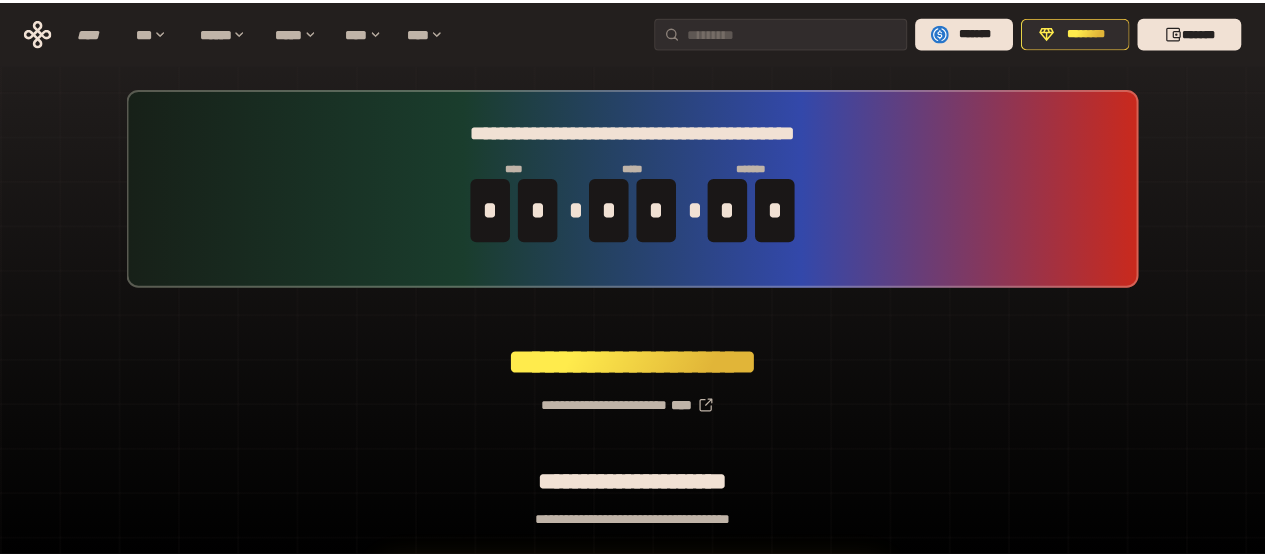scroll, scrollTop: 0, scrollLeft: 0, axis: both 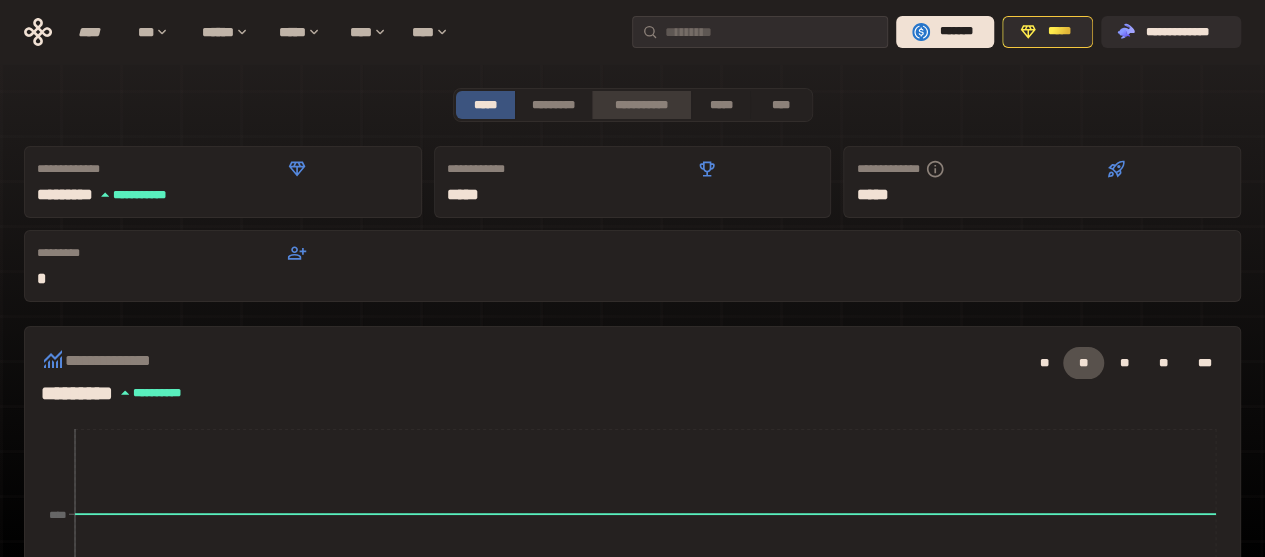 click on "**********" at bounding box center (641, 105) 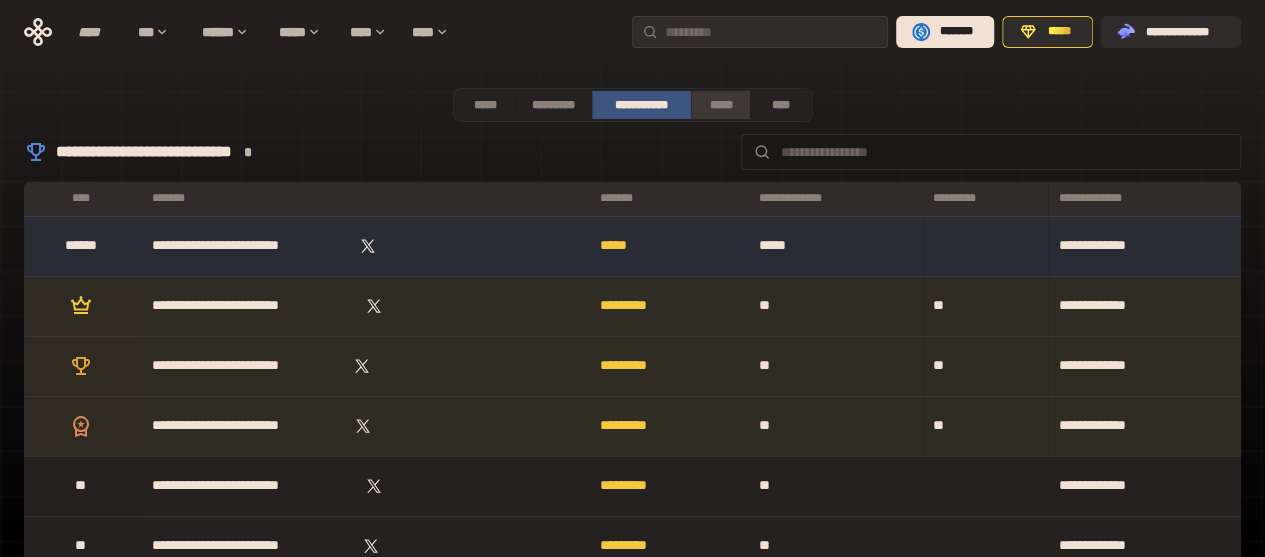 click on "*****" at bounding box center [721, 105] 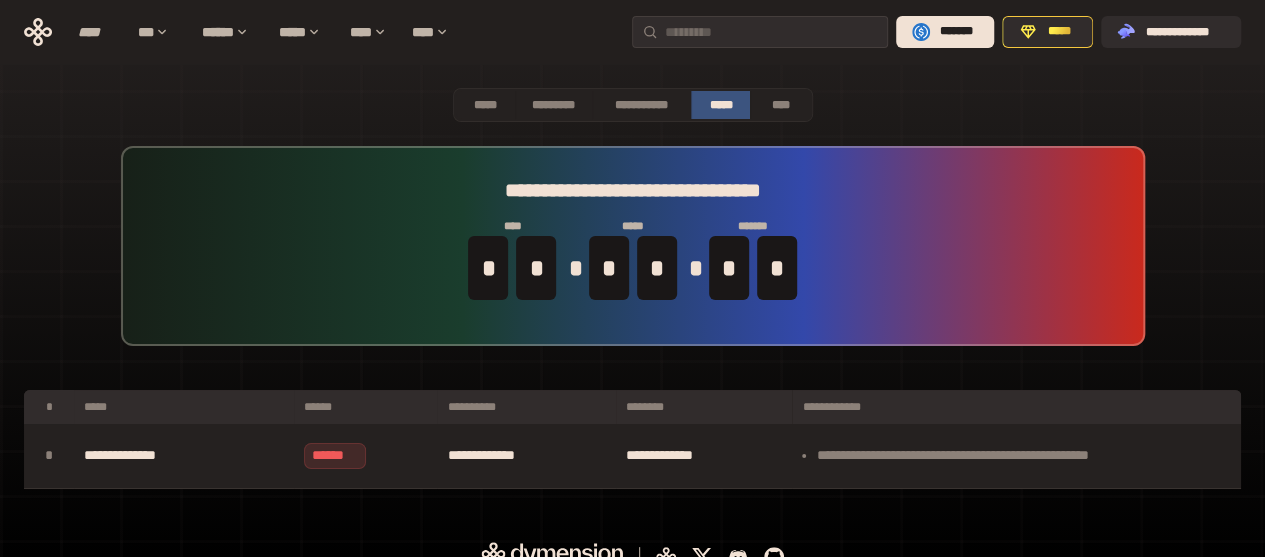 scroll, scrollTop: 22, scrollLeft: 0, axis: vertical 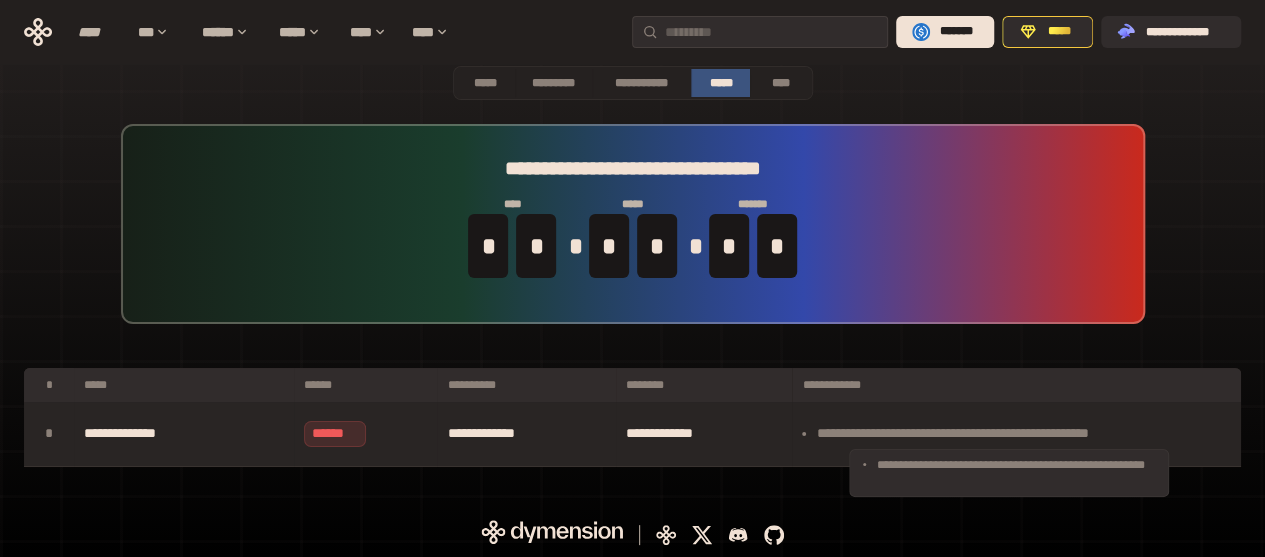 click on "**********" at bounding box center (1016, 434) 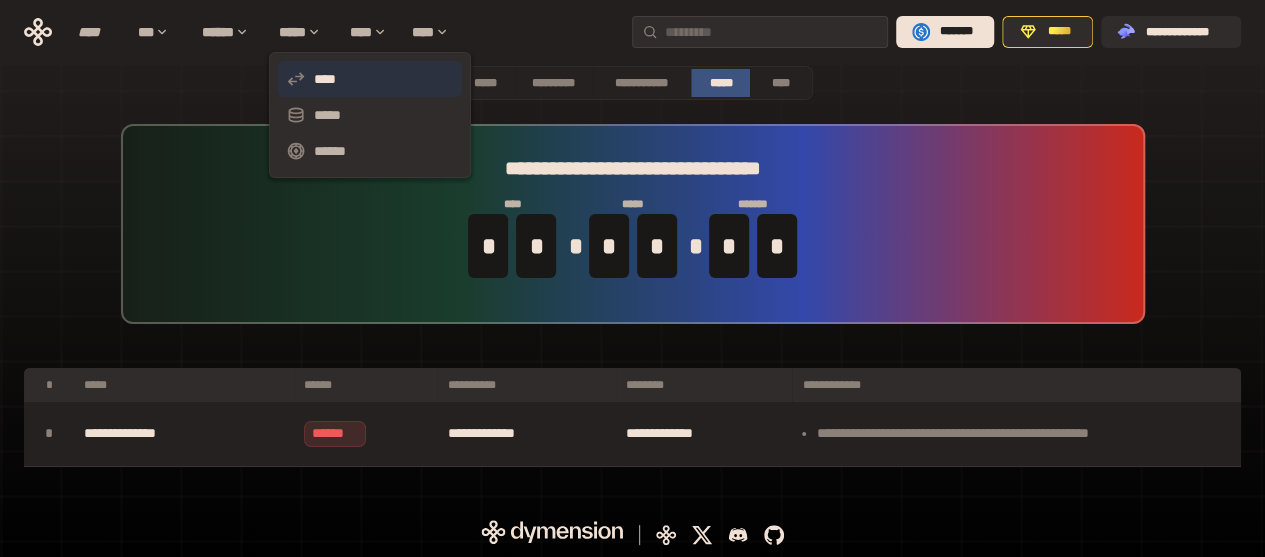 click on "****" at bounding box center [370, 79] 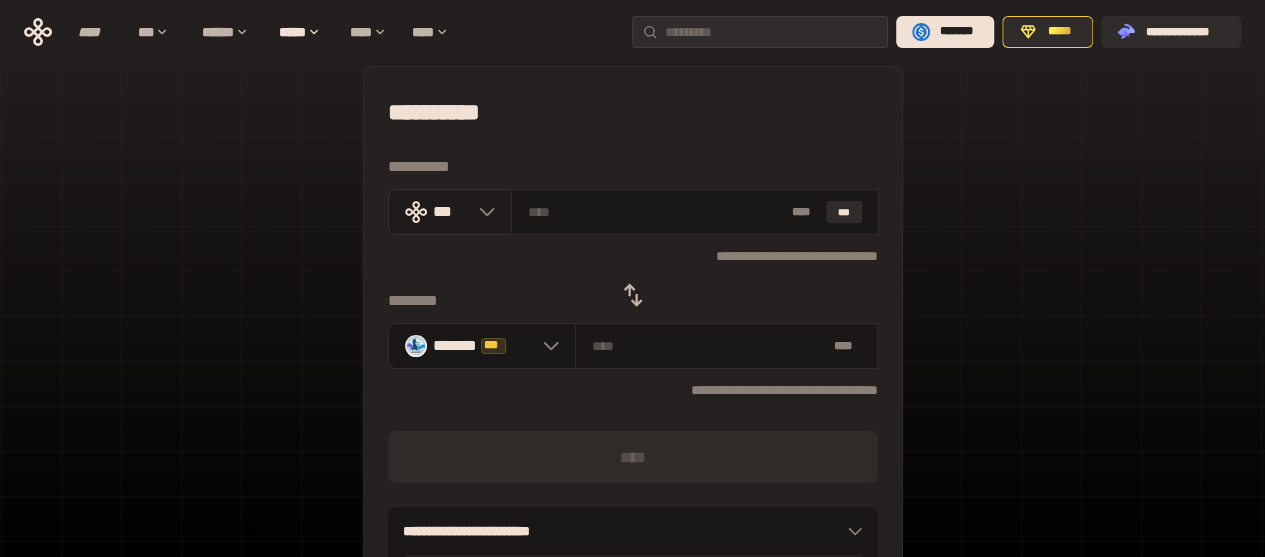 click 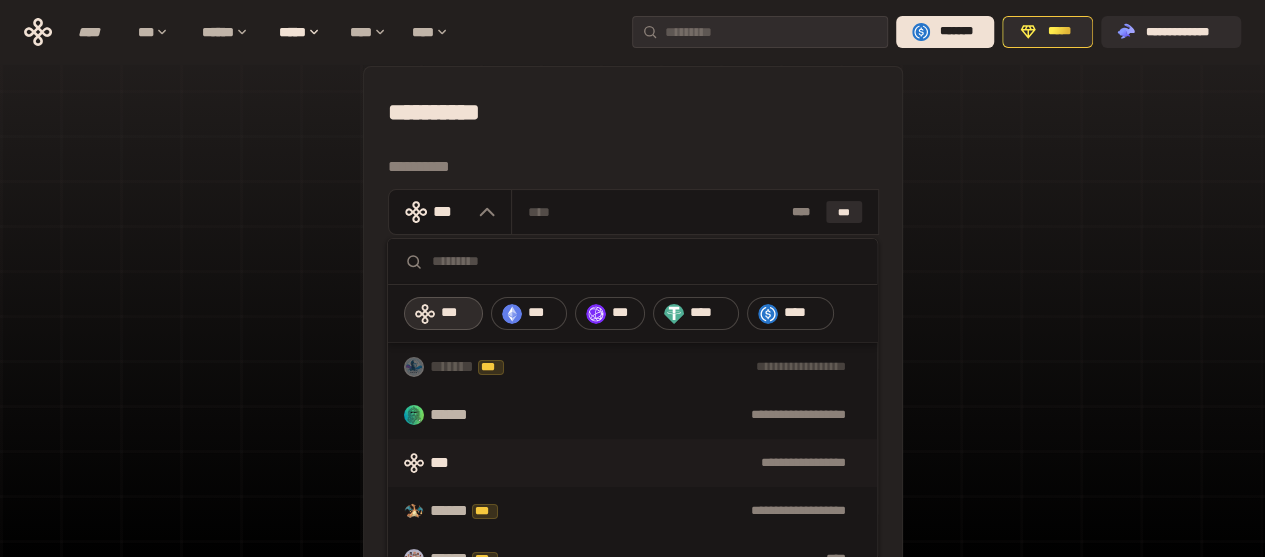 scroll, scrollTop: 100, scrollLeft: 0, axis: vertical 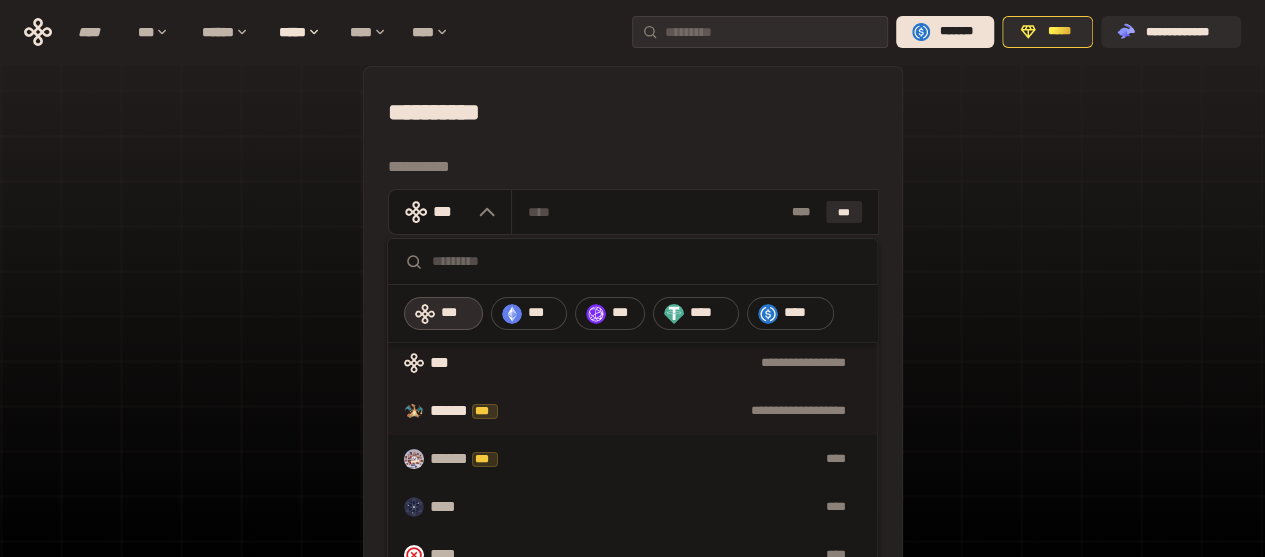 click on "**********" at bounding box center [697, 411] 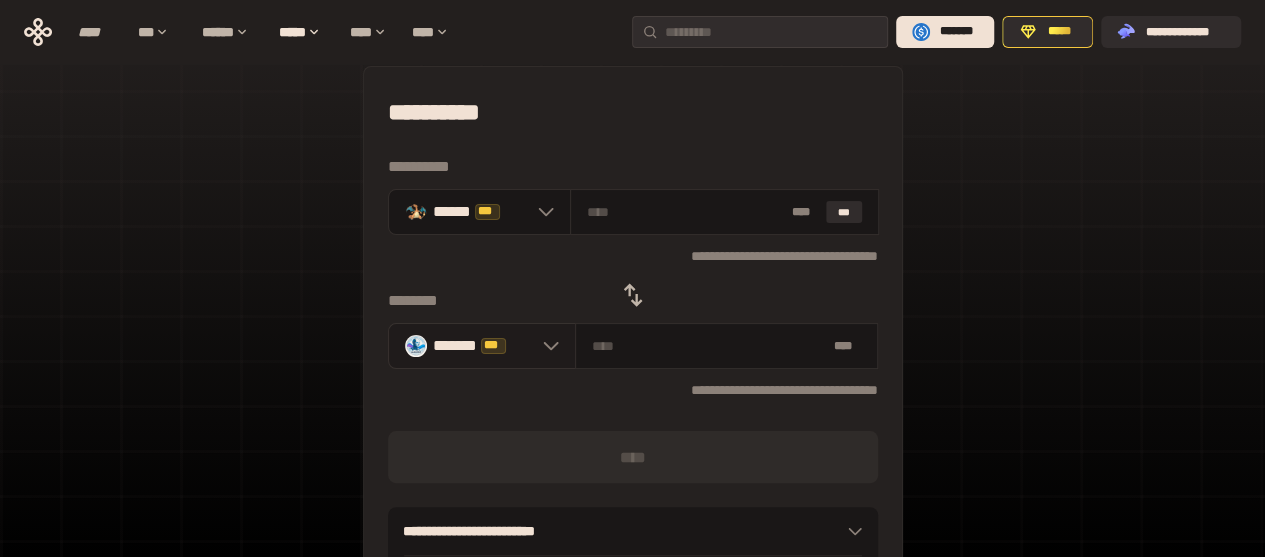 click 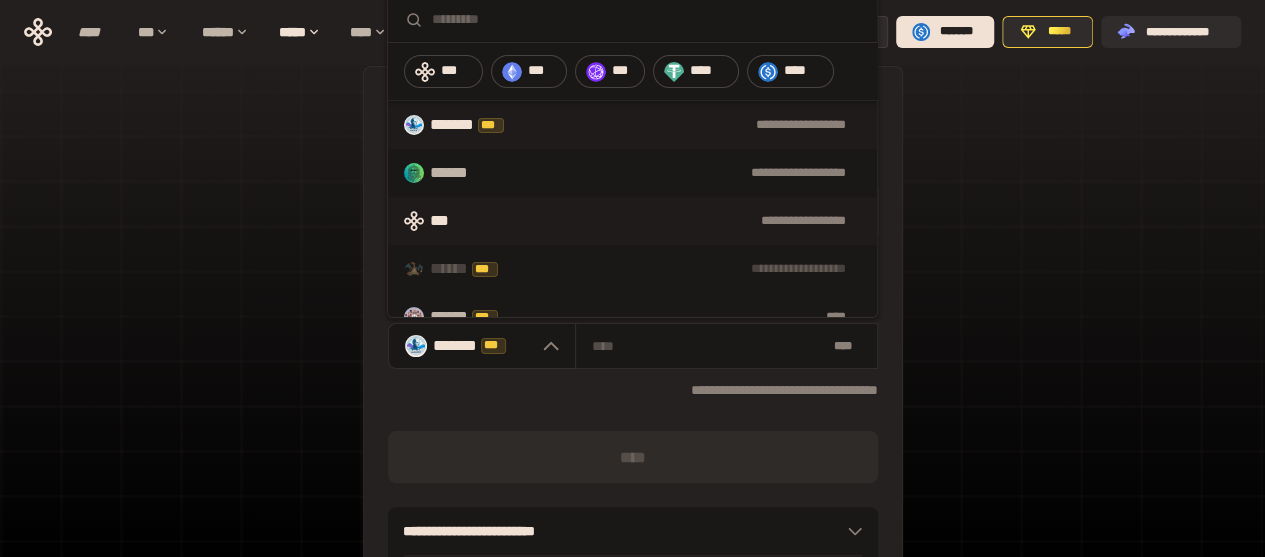 click on "**********" at bounding box center (669, 221) 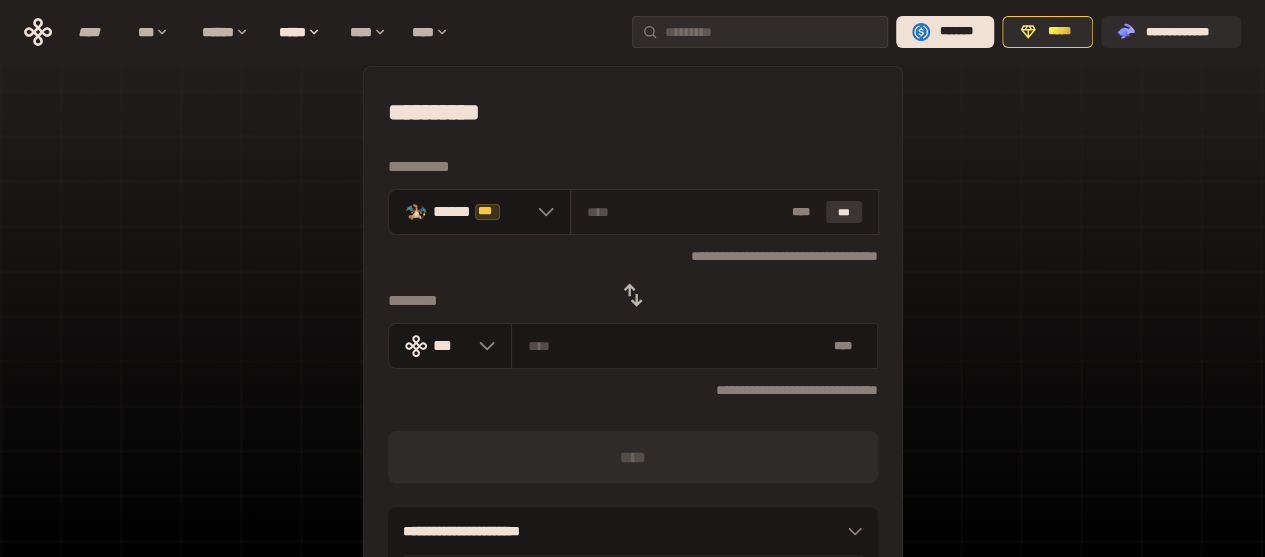 click on "***" at bounding box center [844, 212] 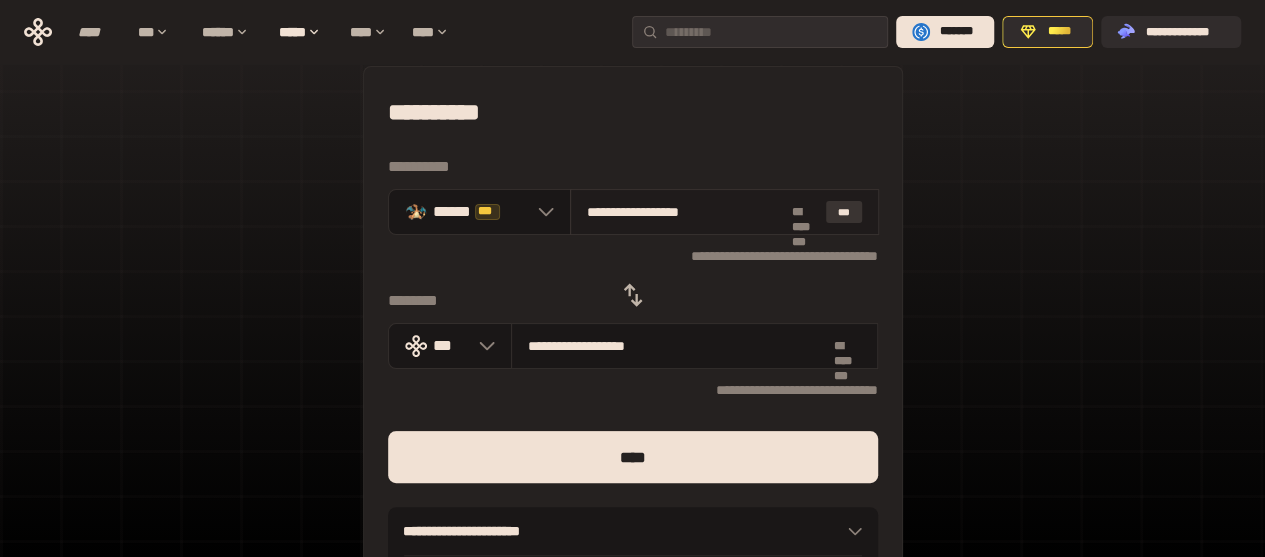 type on "**********" 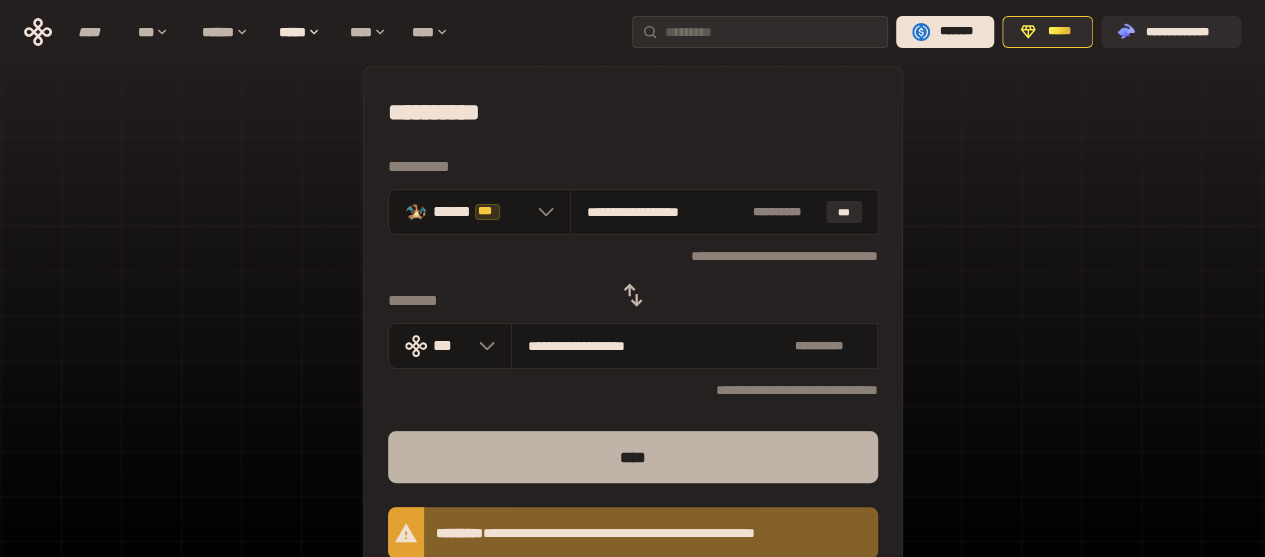 click on "****" at bounding box center (633, 457) 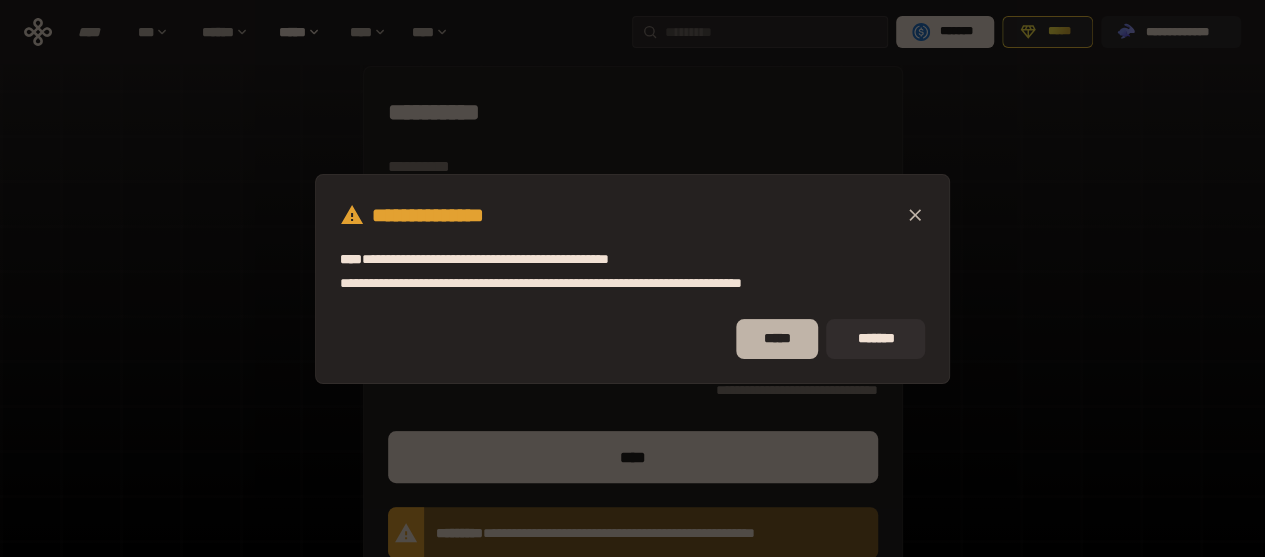 click on "*****" at bounding box center (777, 339) 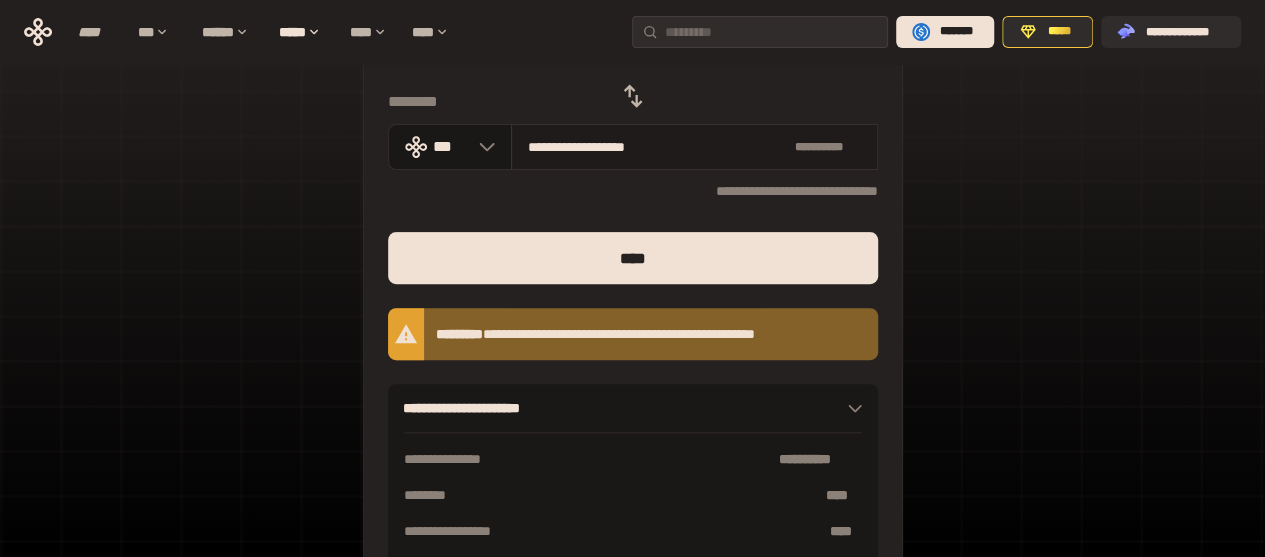 scroll, scrollTop: 222, scrollLeft: 0, axis: vertical 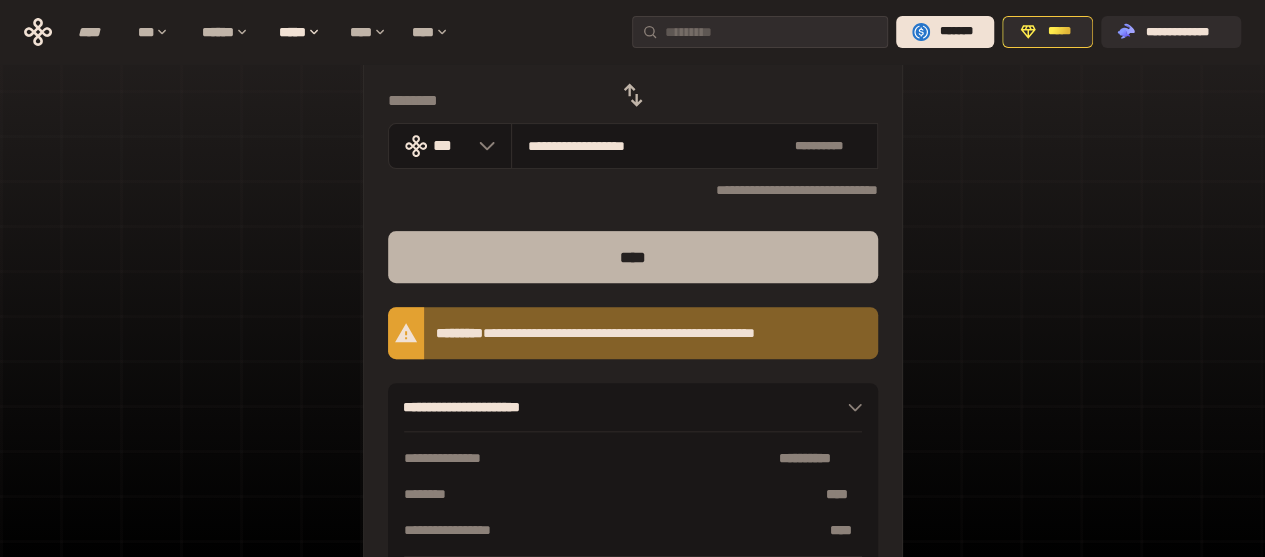 click on "****" at bounding box center (633, 257) 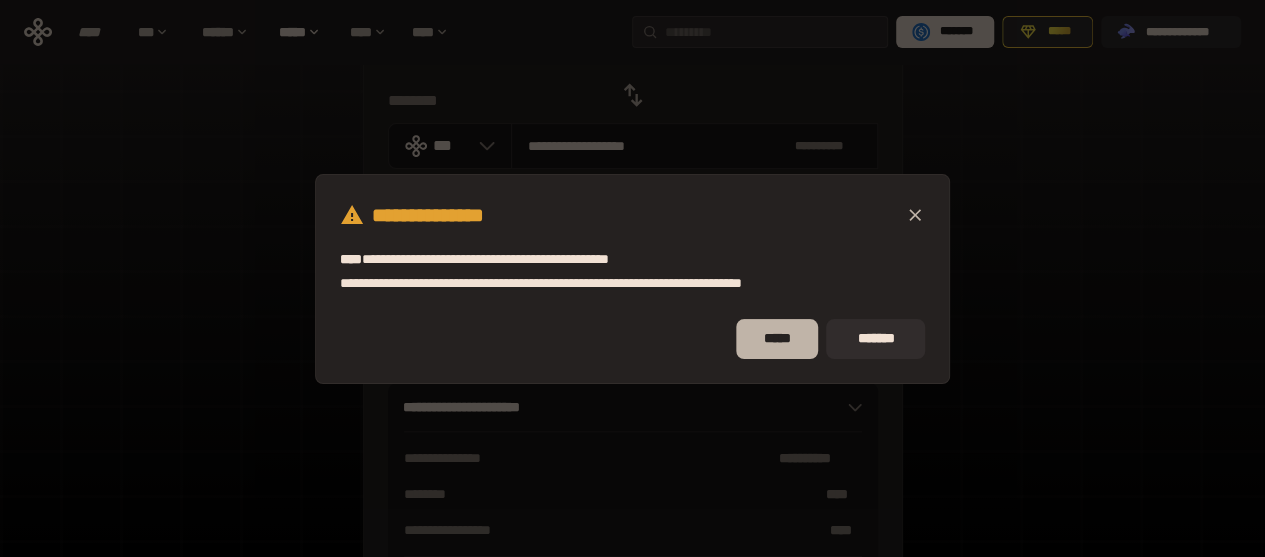 click on "*****" at bounding box center (777, 339) 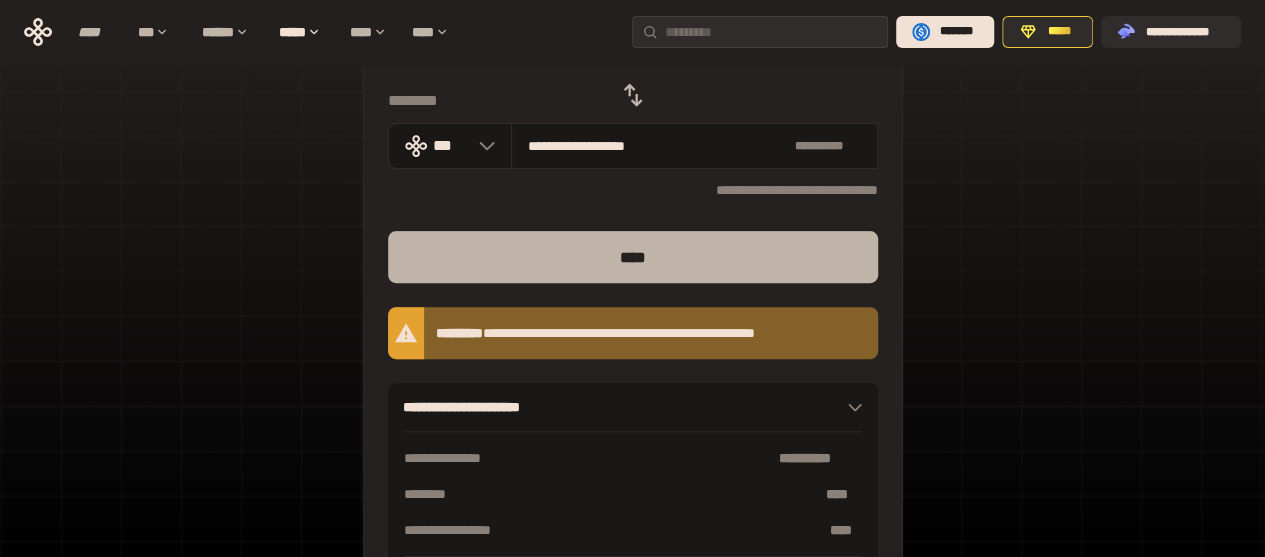 click on "****" at bounding box center (633, 257) 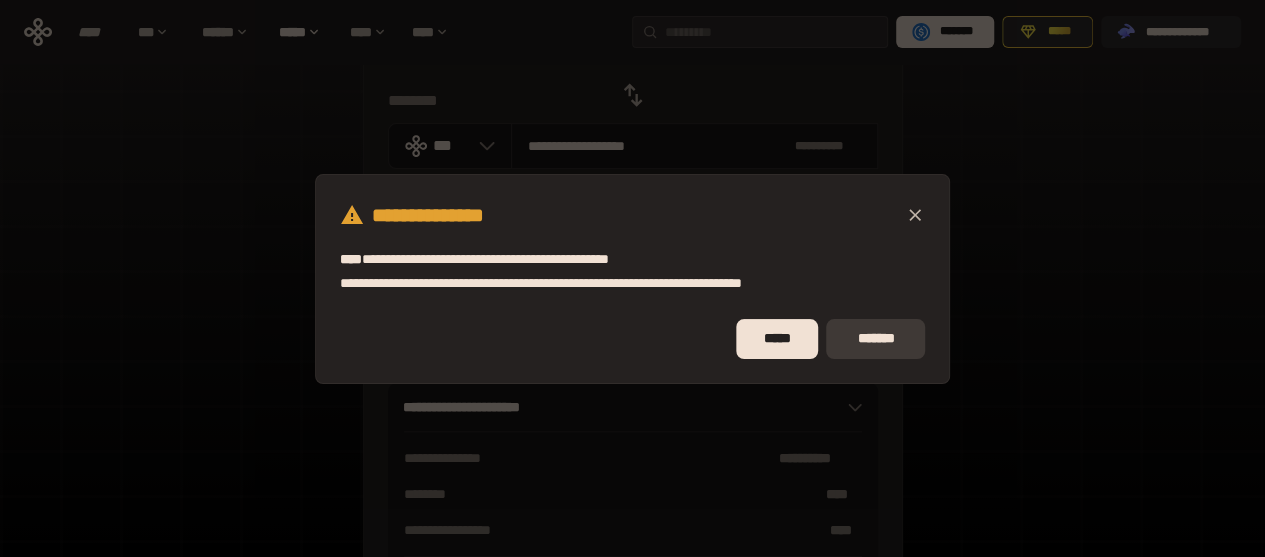 click on "*******" at bounding box center (875, 339) 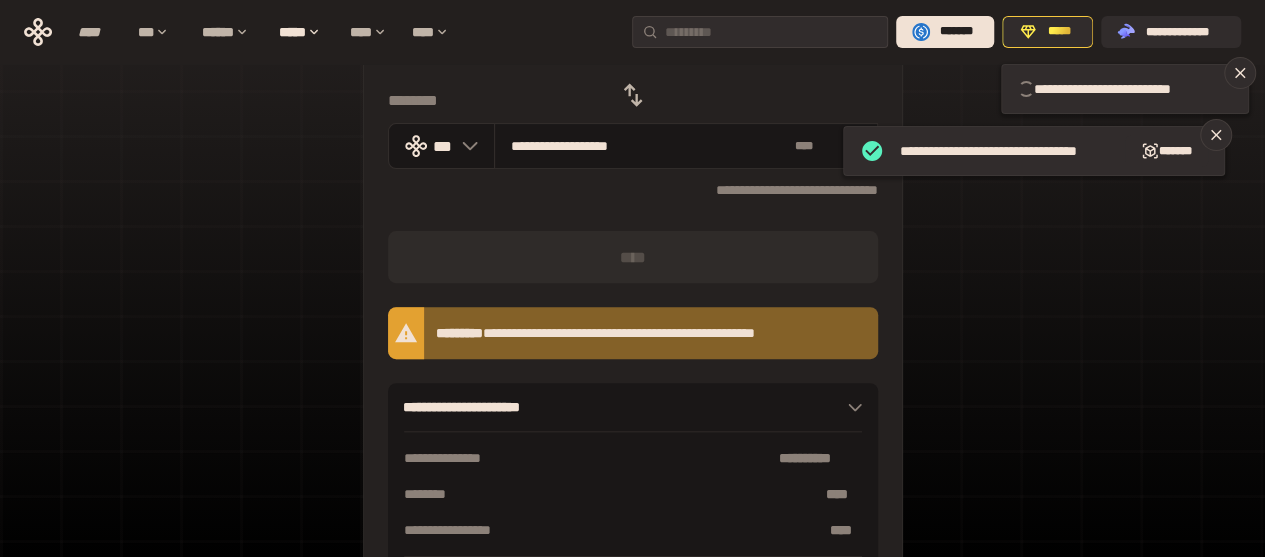 type 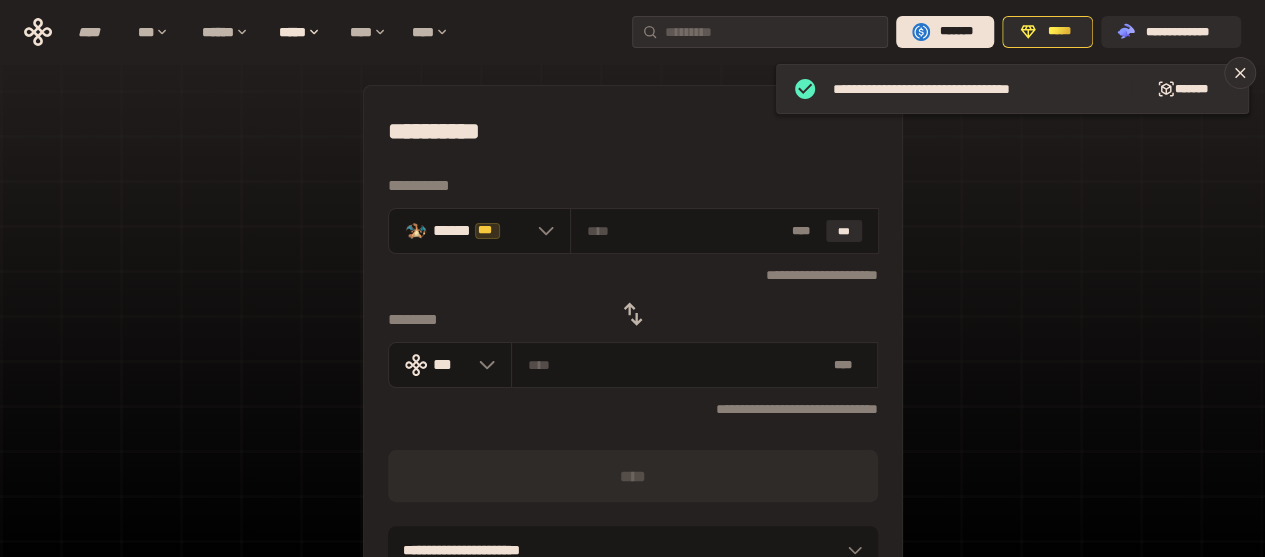 scroll, scrollTop: 0, scrollLeft: 0, axis: both 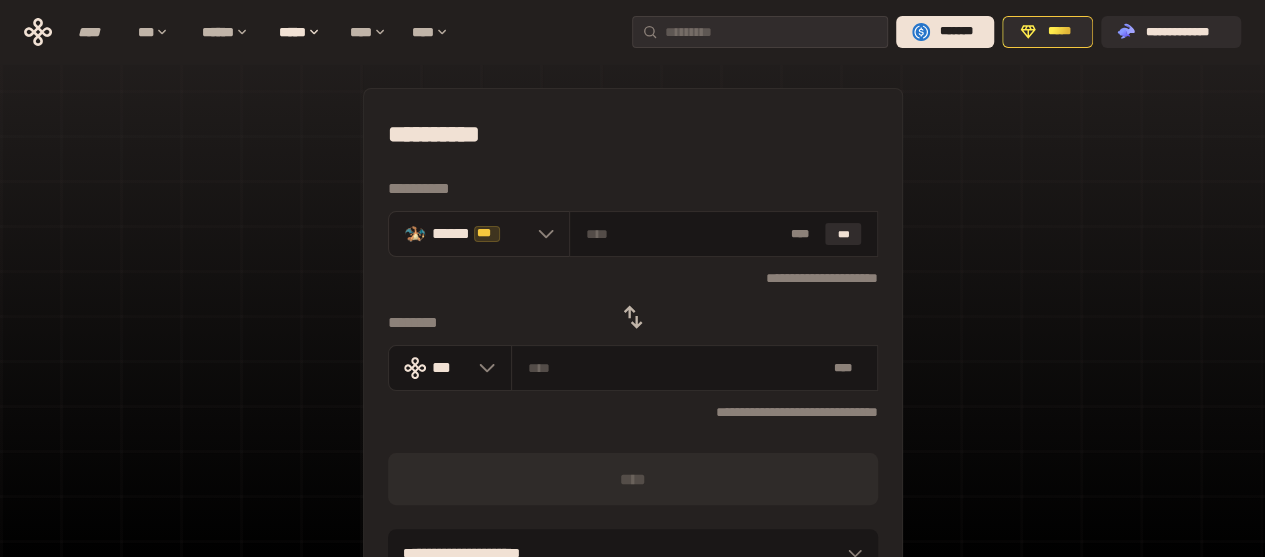 click on "******   ***" at bounding box center (479, 234) 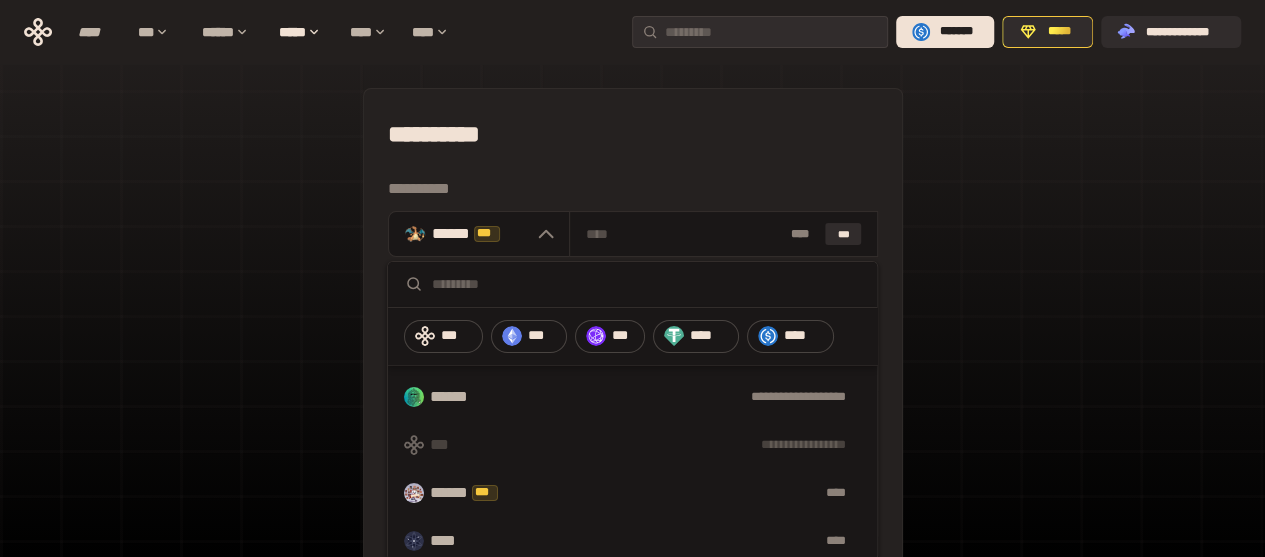 scroll, scrollTop: 0, scrollLeft: 0, axis: both 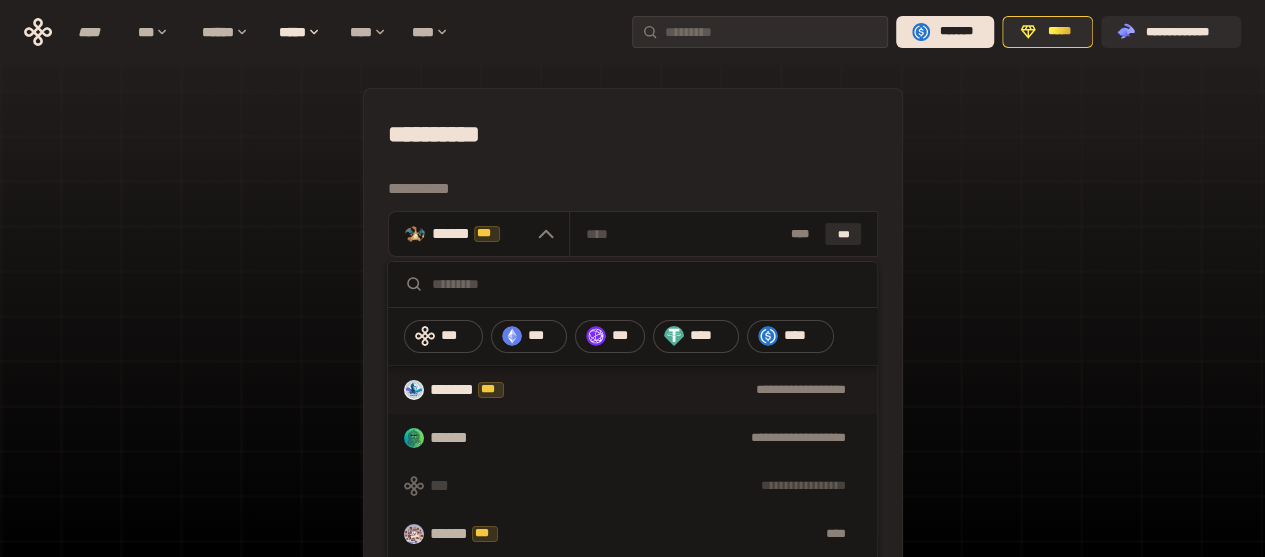 click on "**********" at bounding box center (700, 390) 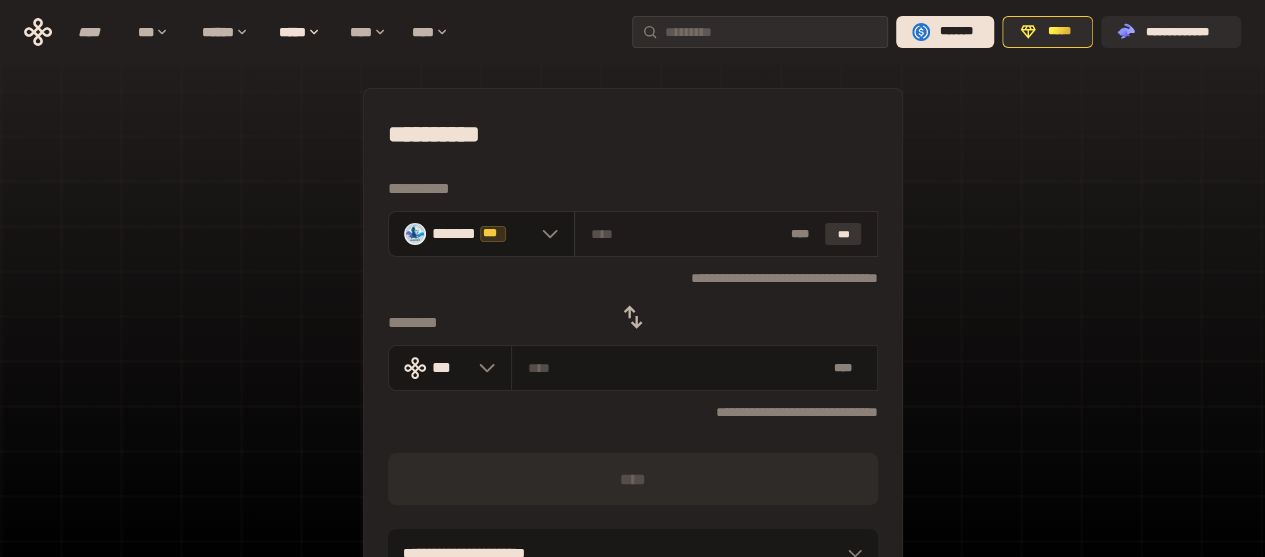 click on "***" at bounding box center (843, 234) 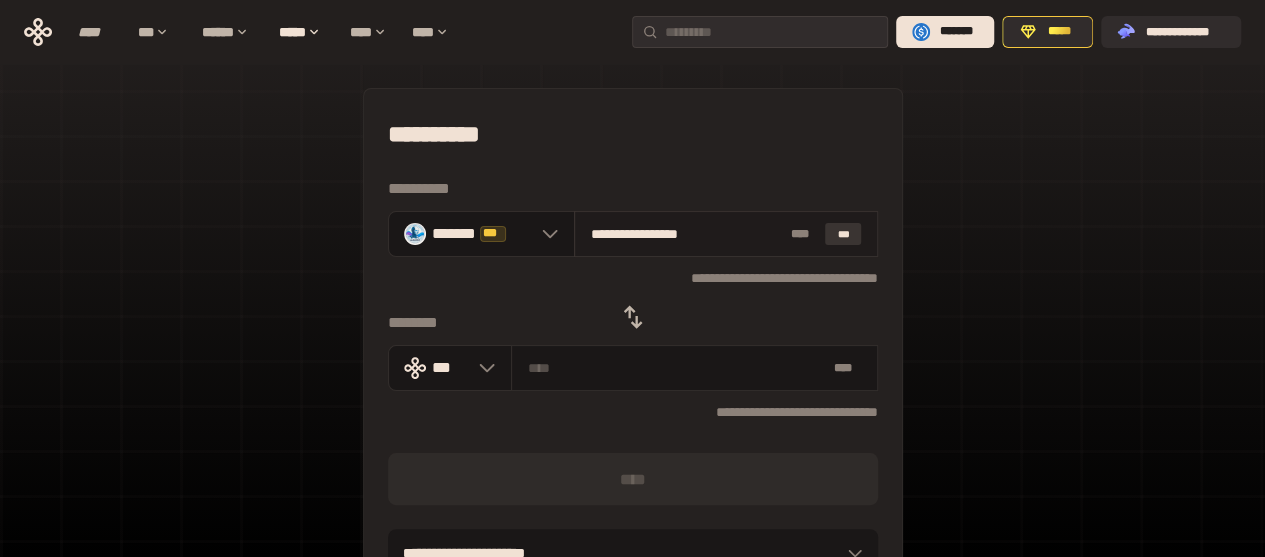 type on "**********" 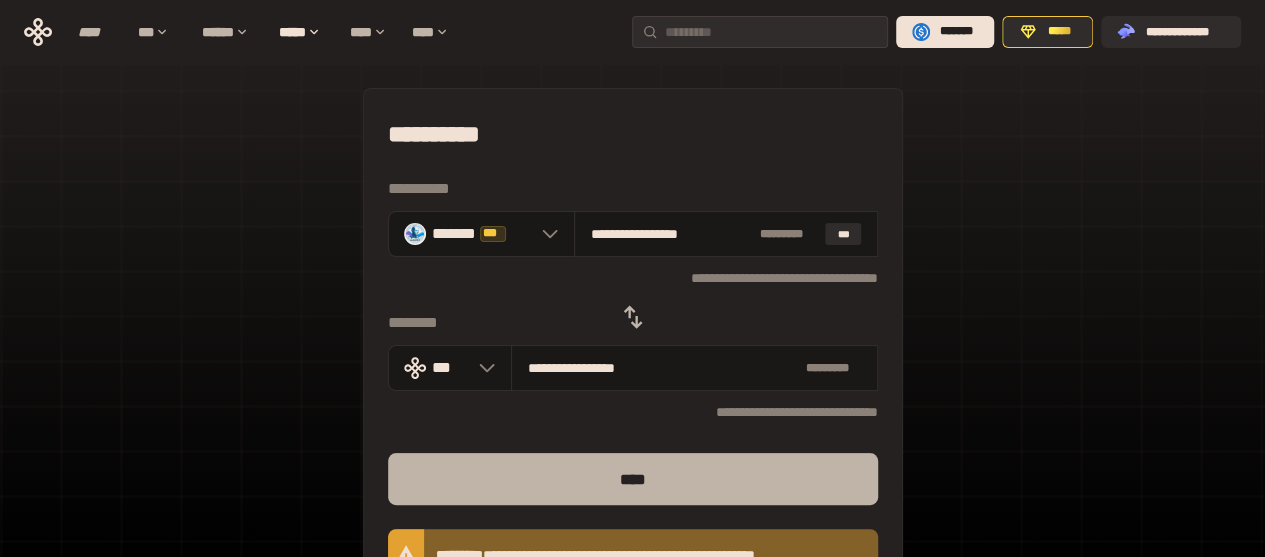 click on "****" at bounding box center [633, 479] 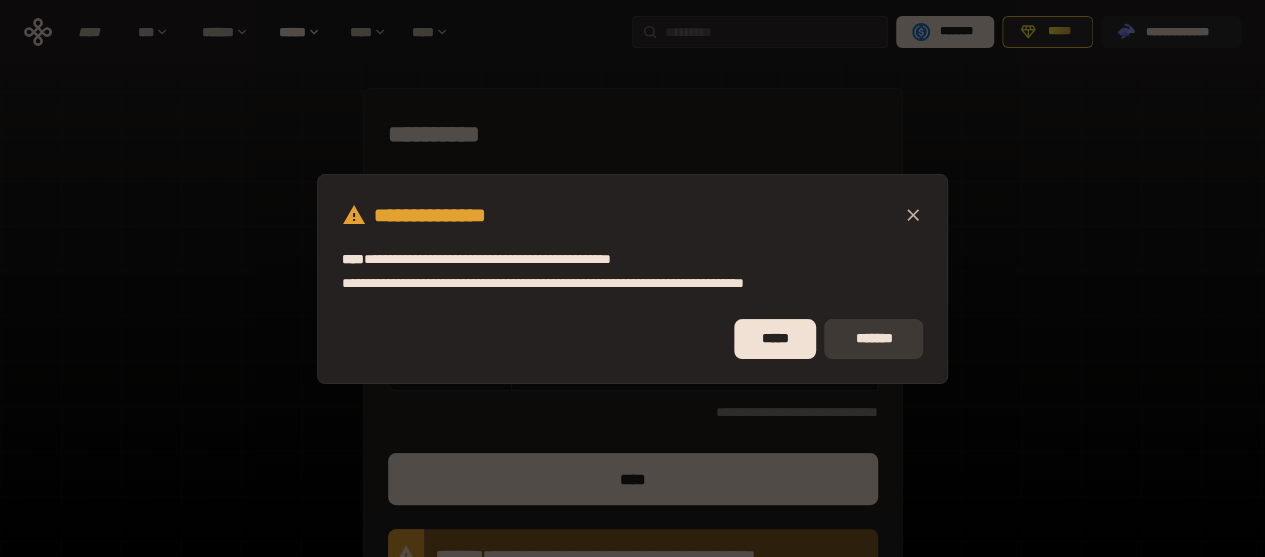 click on "*******" at bounding box center (873, 339) 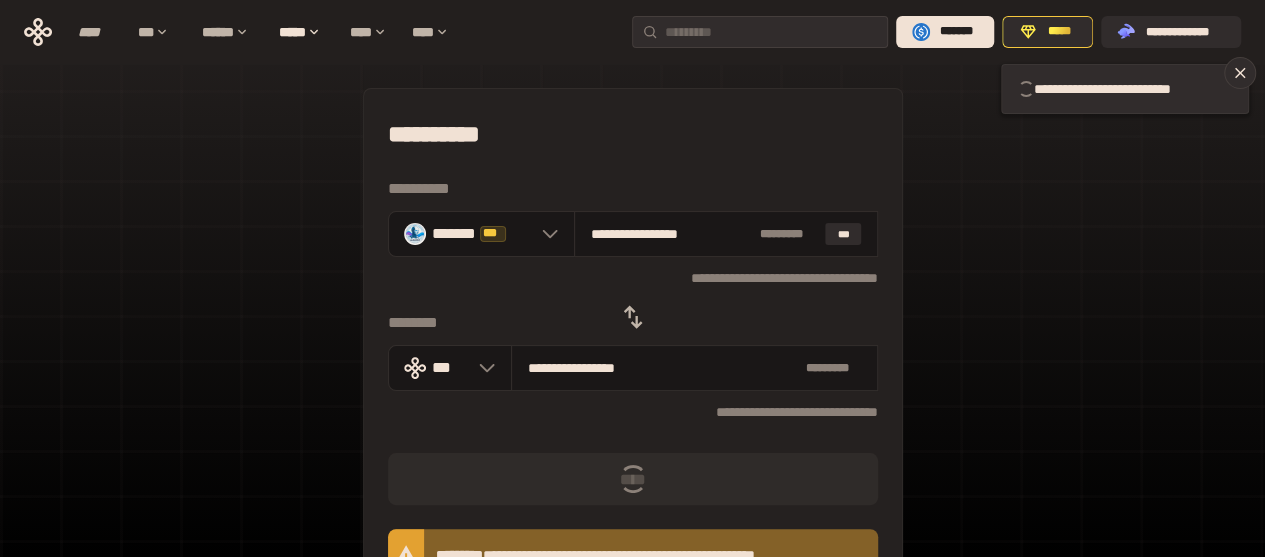 type 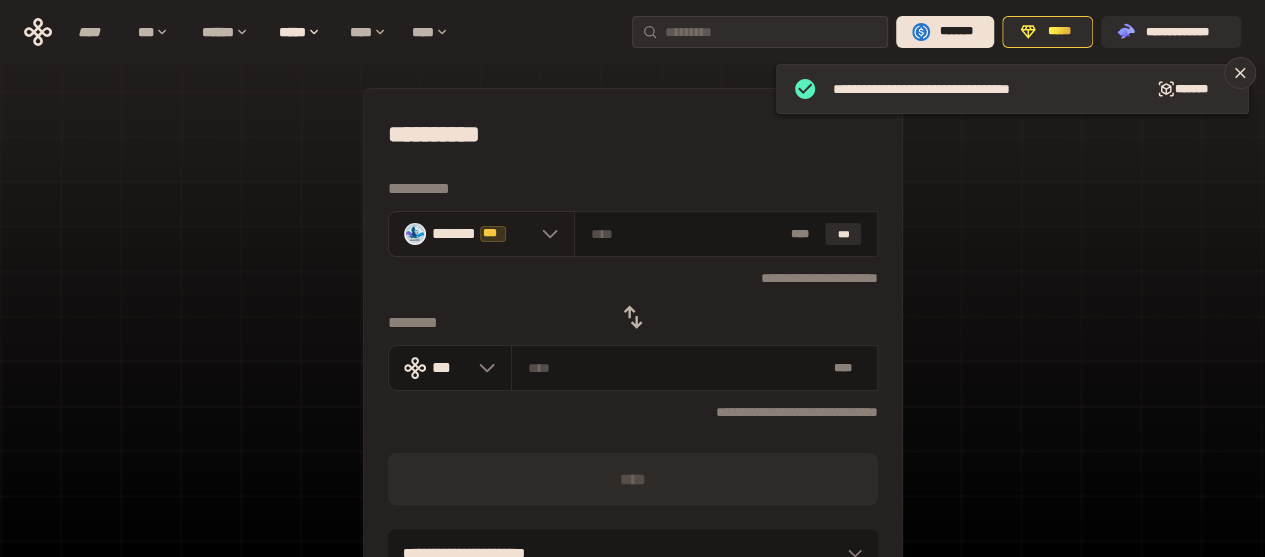 click on "*******   ***" at bounding box center (482, 234) 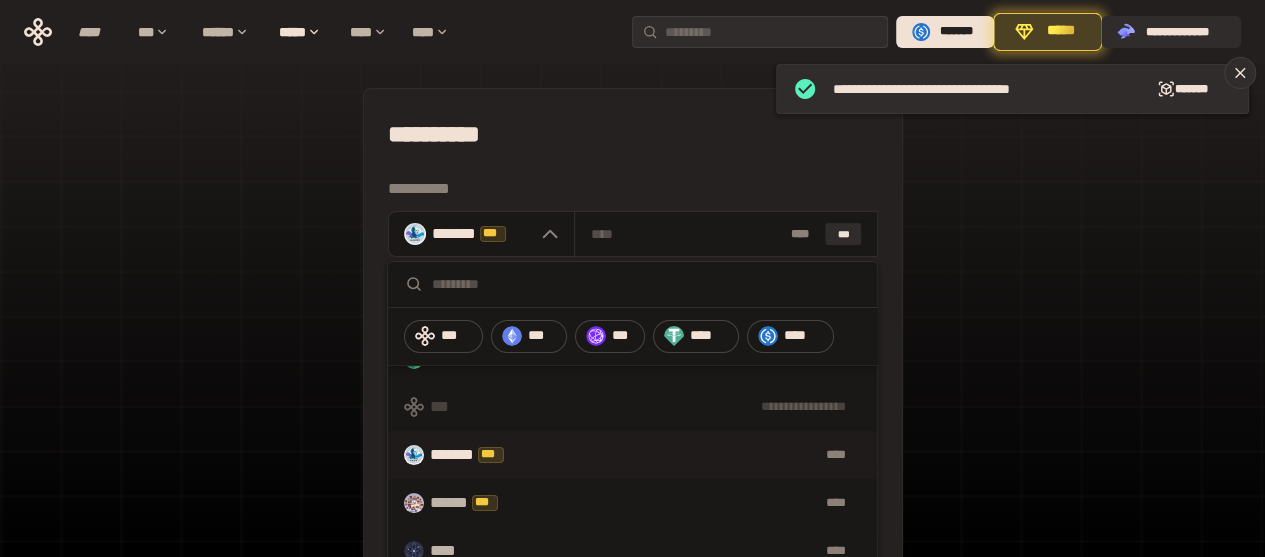 scroll, scrollTop: 0, scrollLeft: 0, axis: both 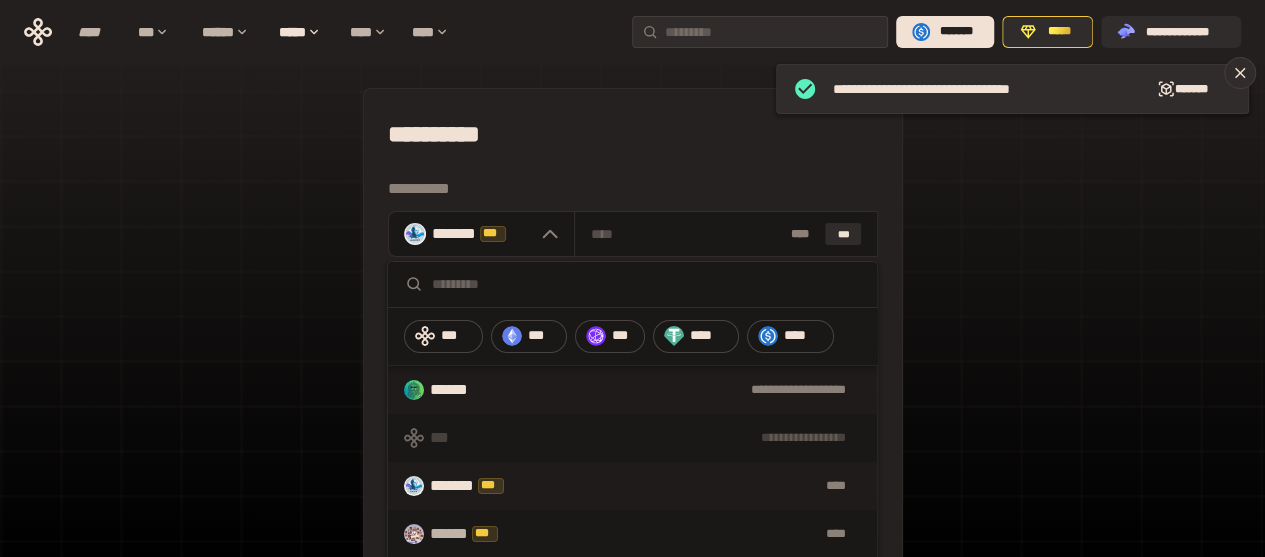 click on "**********" at bounding box center (685, 390) 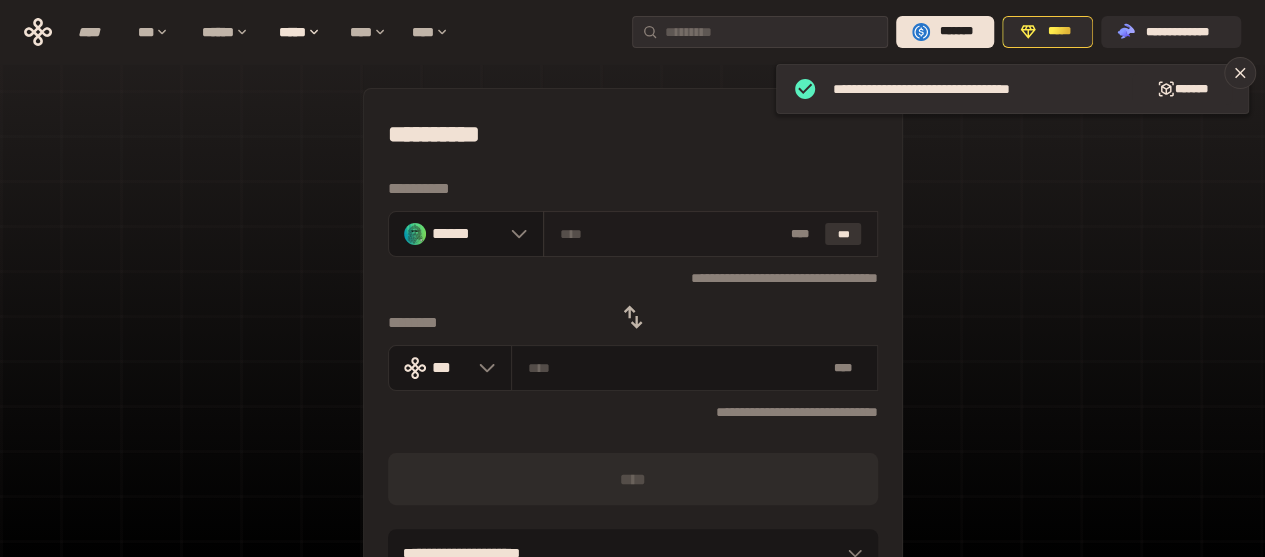 click on "***" at bounding box center (843, 234) 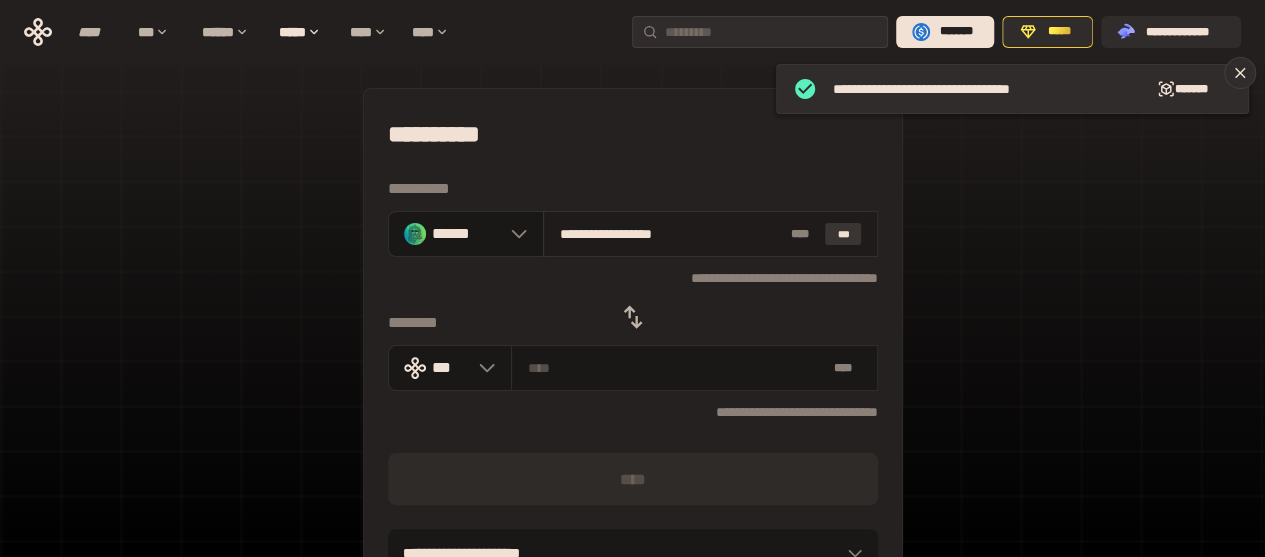 type on "**********" 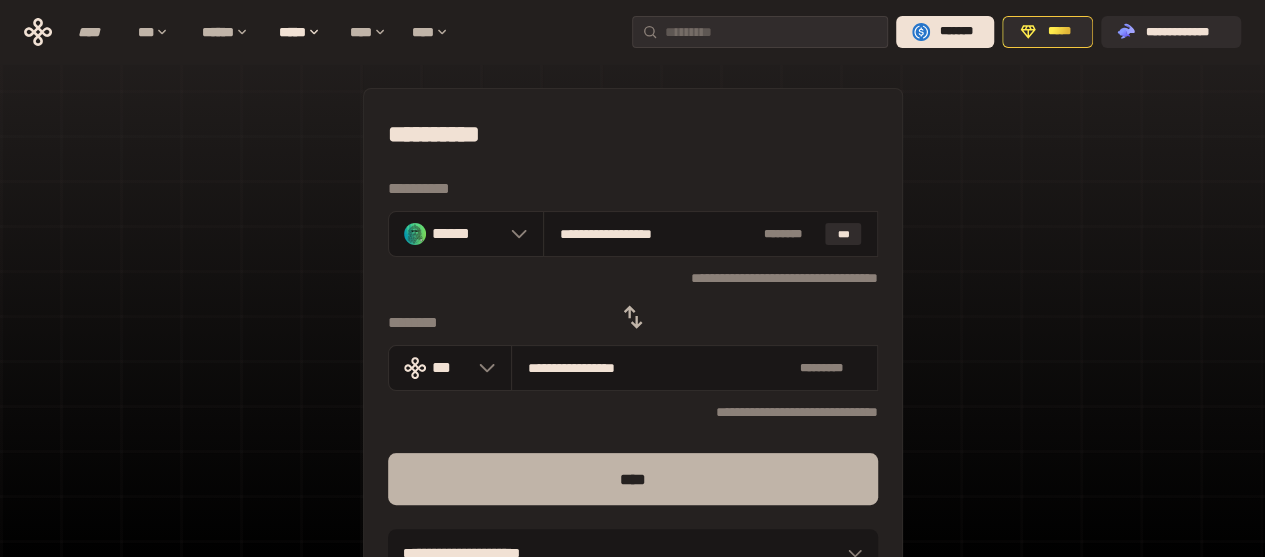click on "****" at bounding box center [633, 479] 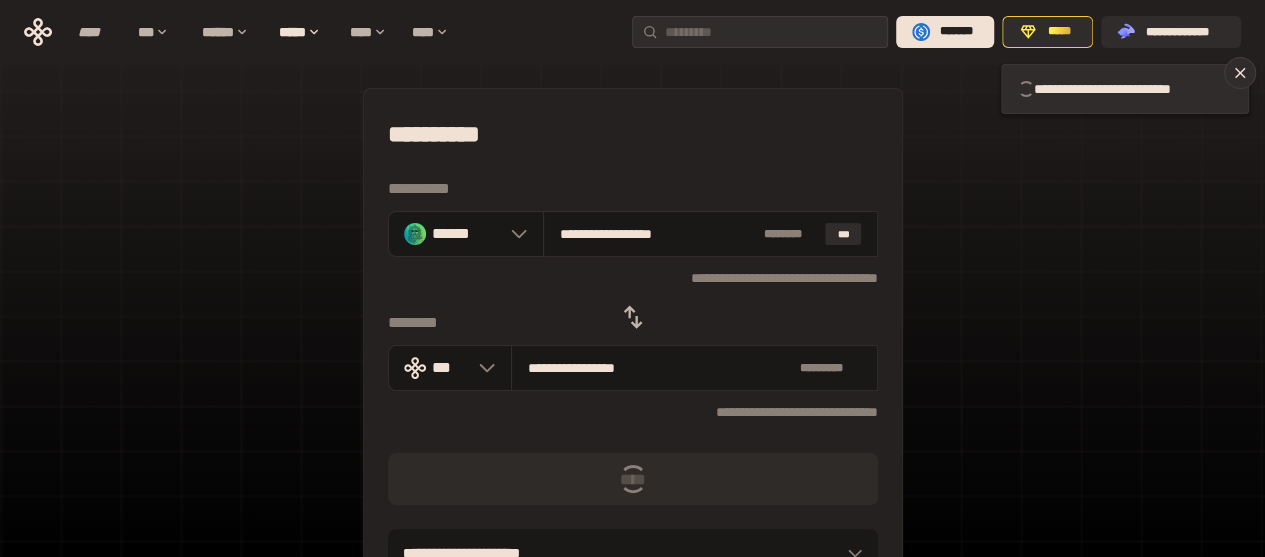 type 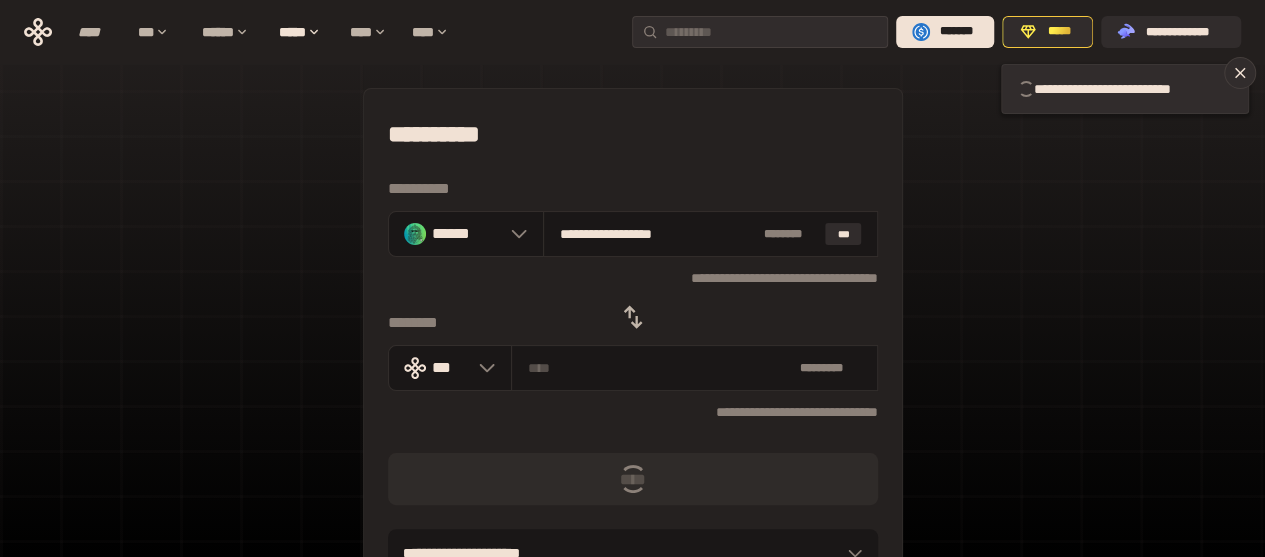 type 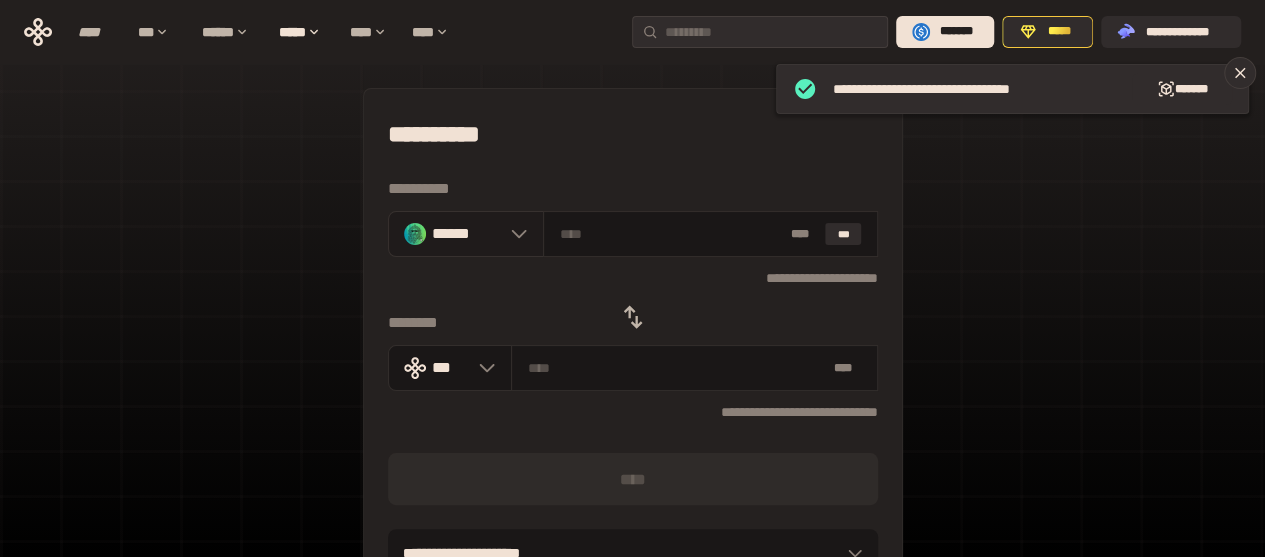 click 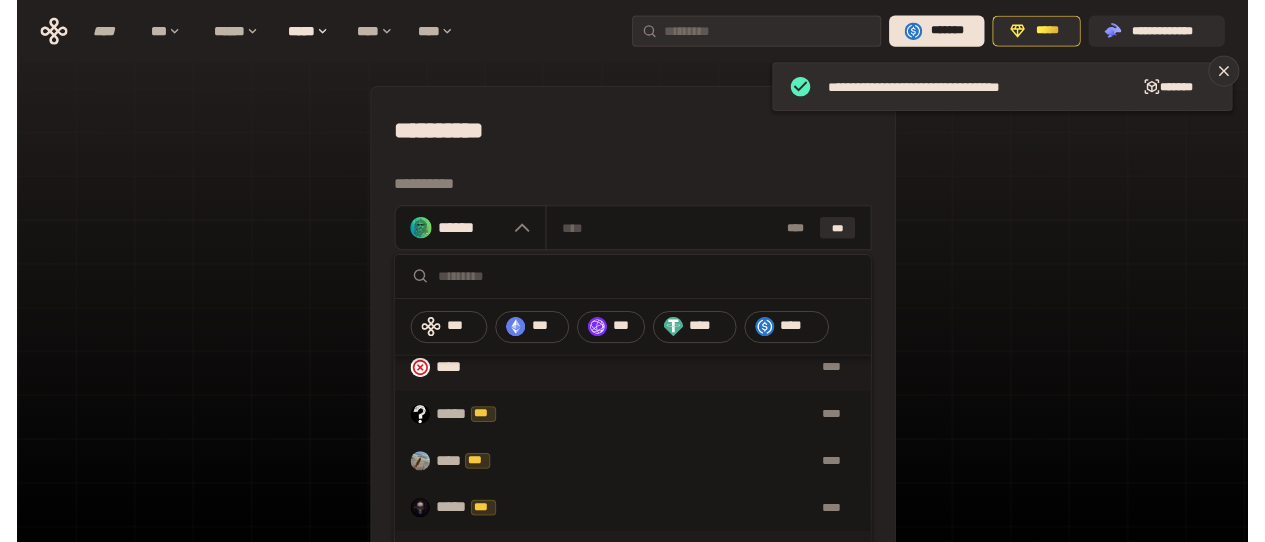 scroll, scrollTop: 0, scrollLeft: 0, axis: both 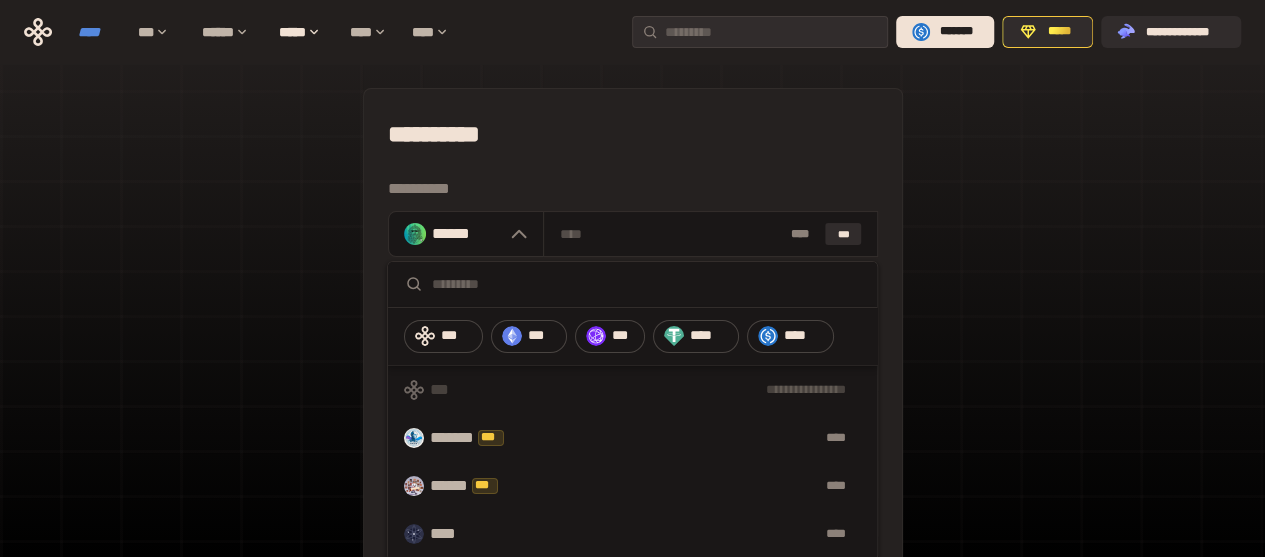 click on "****" at bounding box center [98, 32] 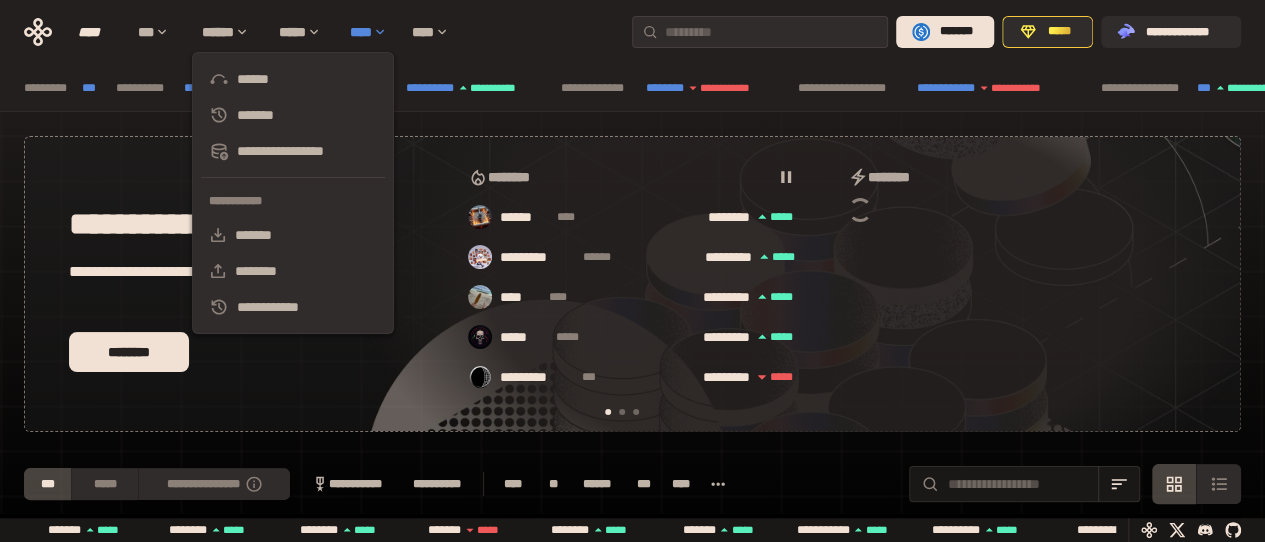 scroll, scrollTop: 0, scrollLeft: 16, axis: horizontal 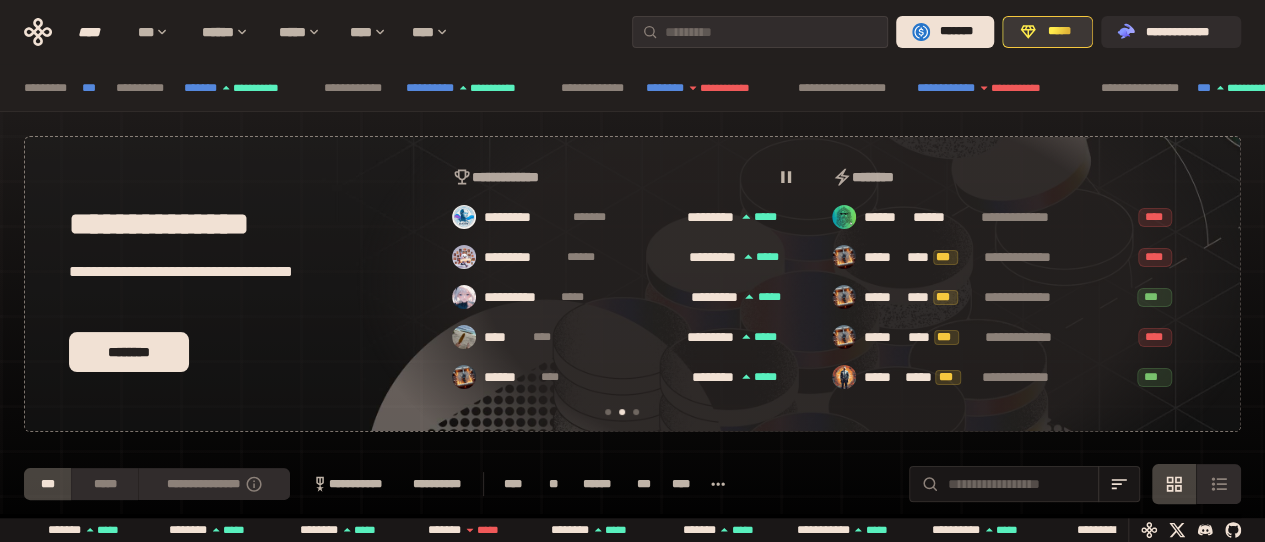 click 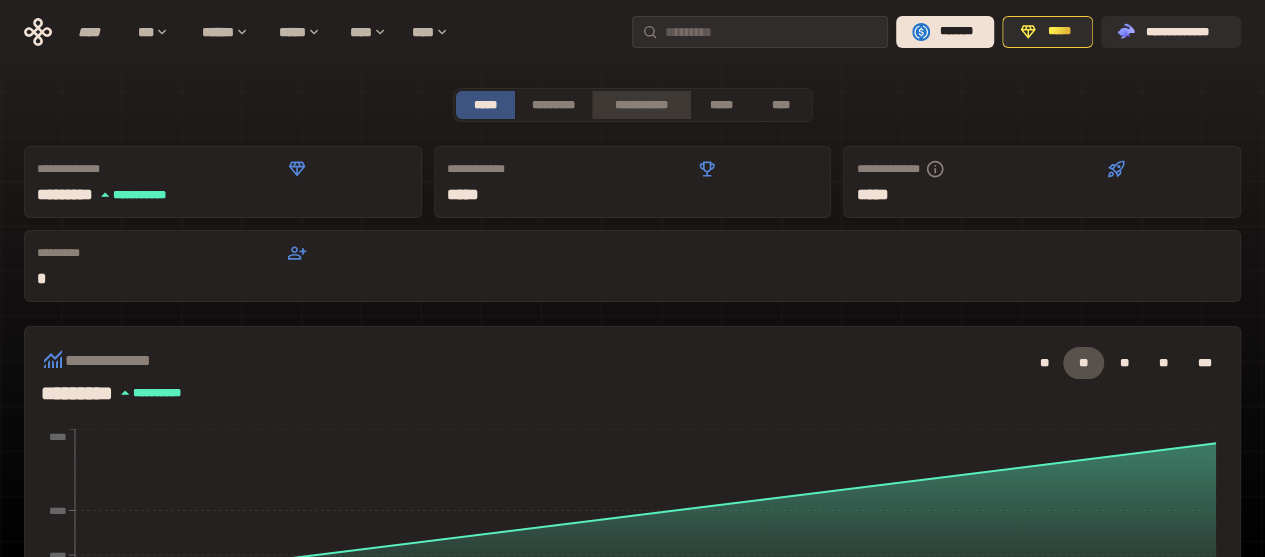 click on "**********" at bounding box center (641, 105) 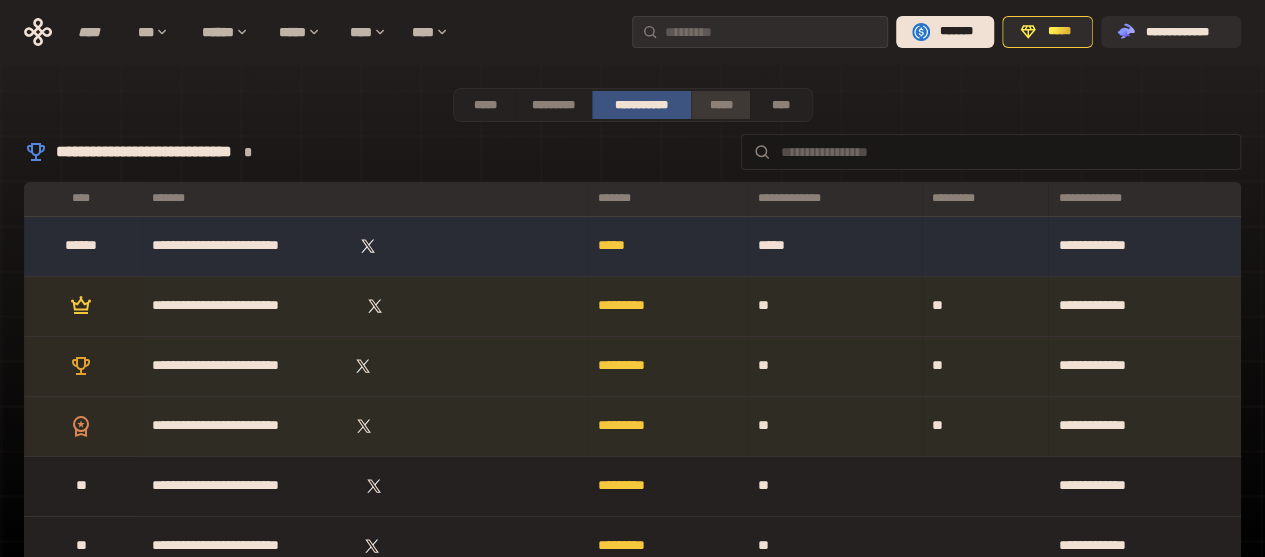 click on "*****" at bounding box center (721, 105) 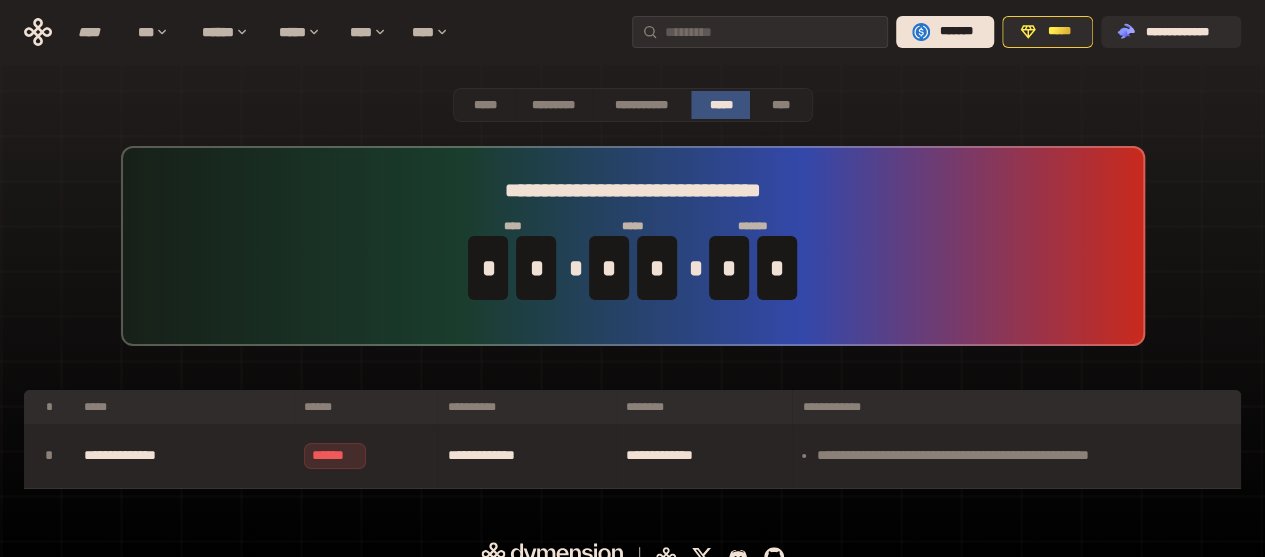 click on "**********" at bounding box center (1016, 456) 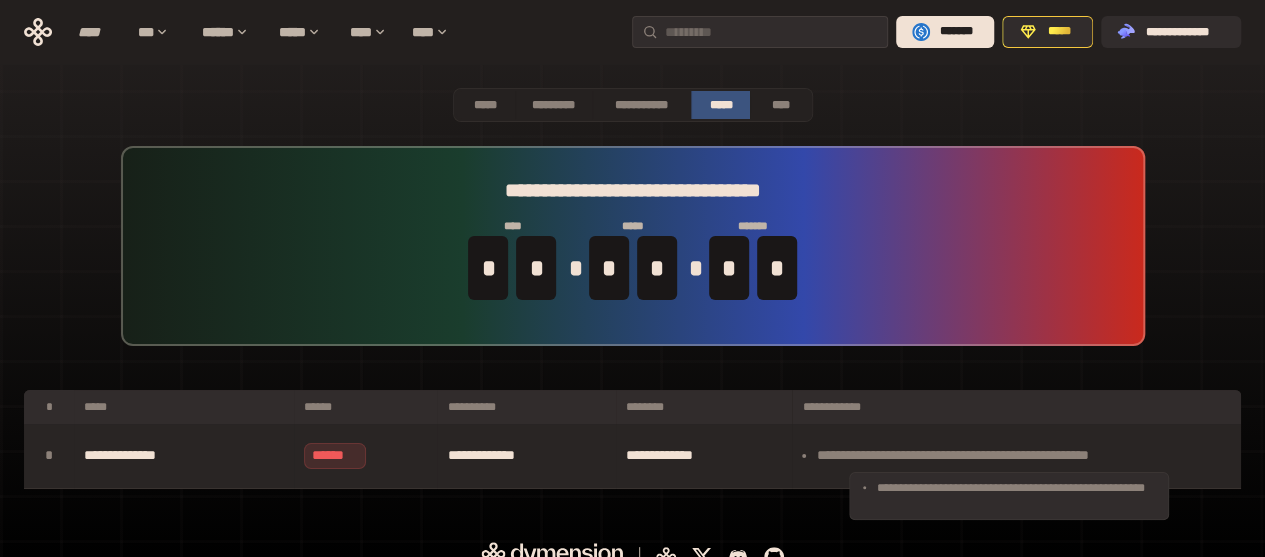 click on "**********" at bounding box center (1016, 456) 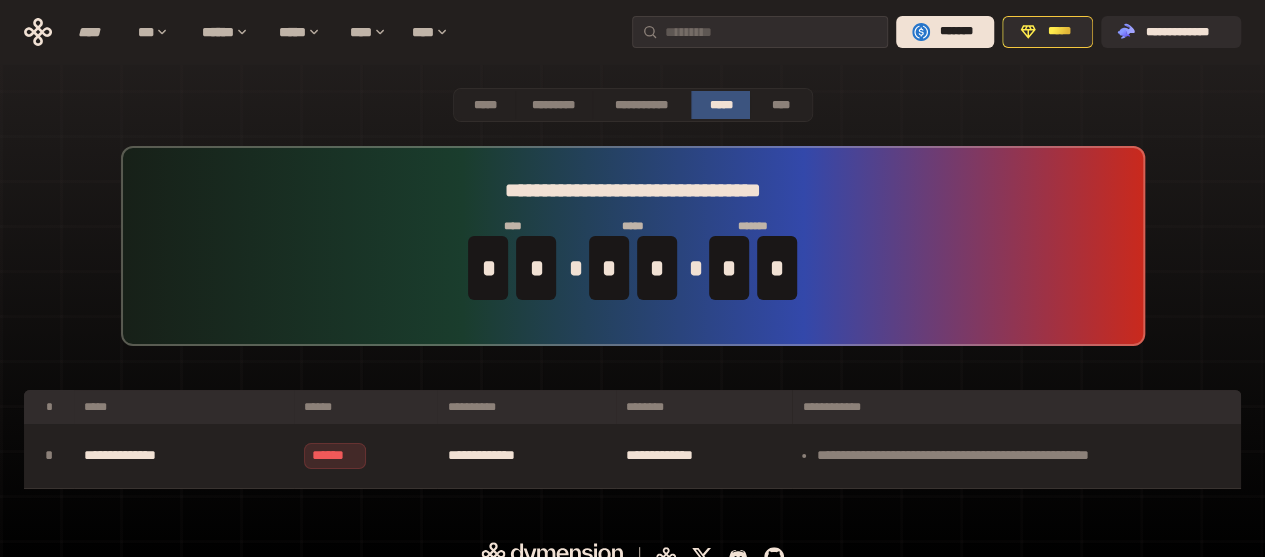 click on "**********" at bounding box center (1016, 456) 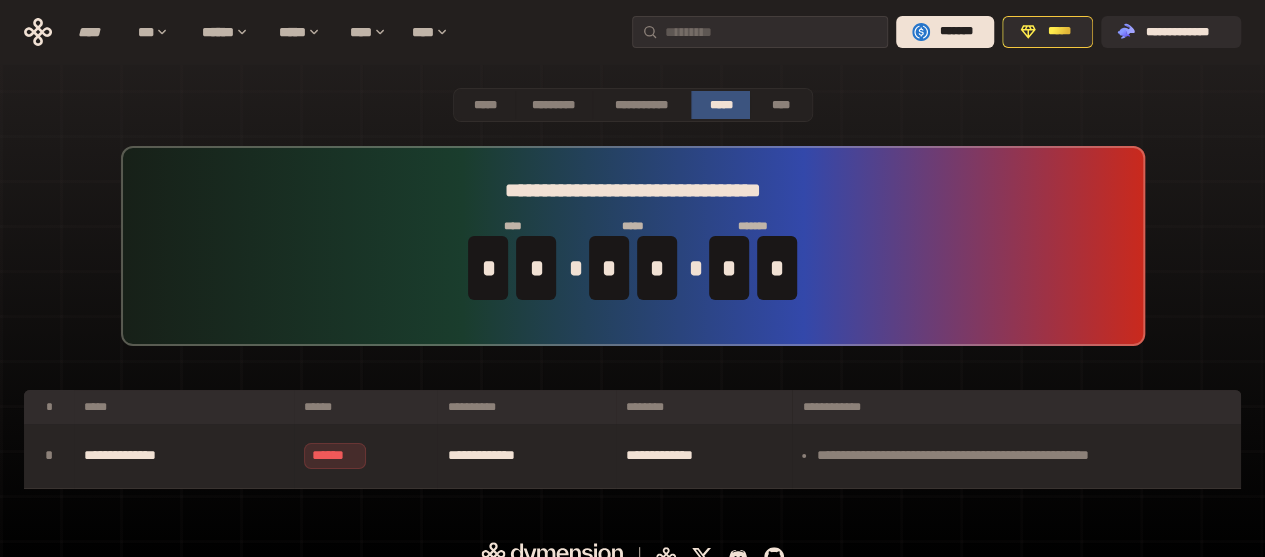 click on "******" at bounding box center [366, 456] 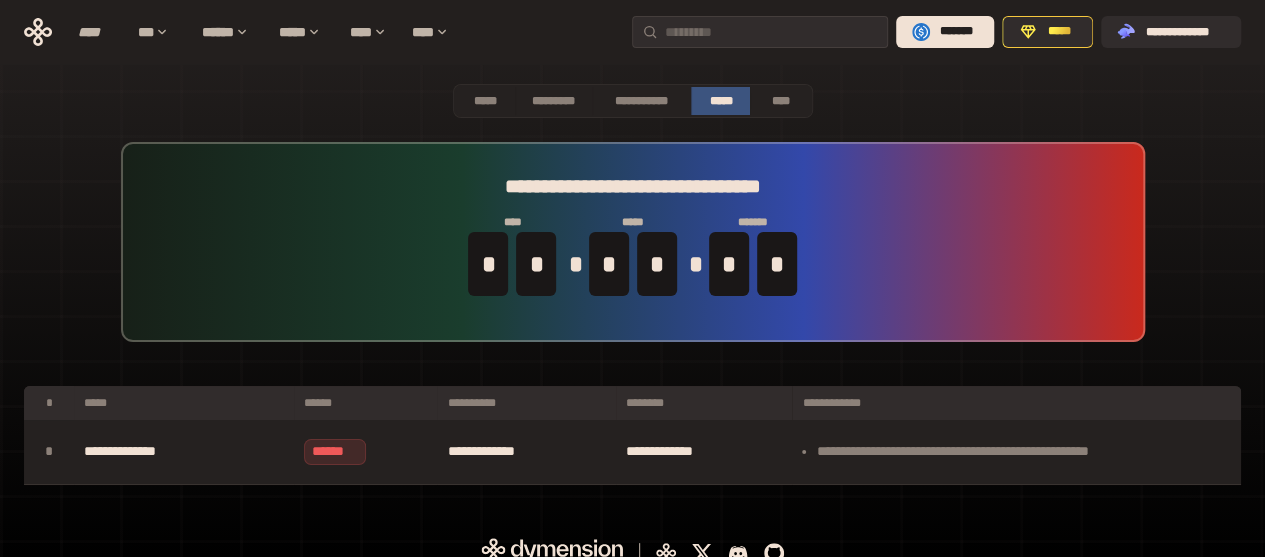 scroll, scrollTop: 0, scrollLeft: 0, axis: both 